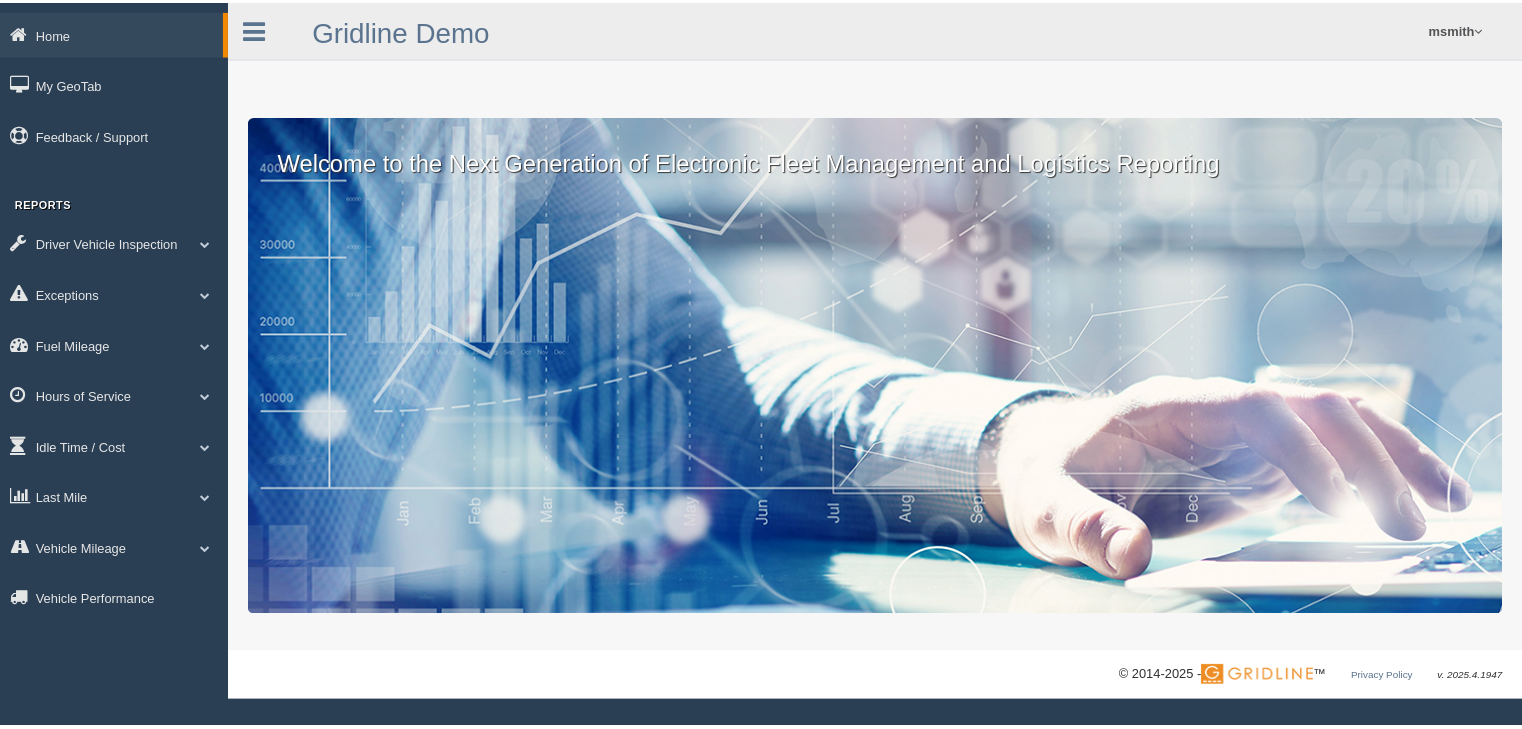 scroll, scrollTop: 0, scrollLeft: 0, axis: both 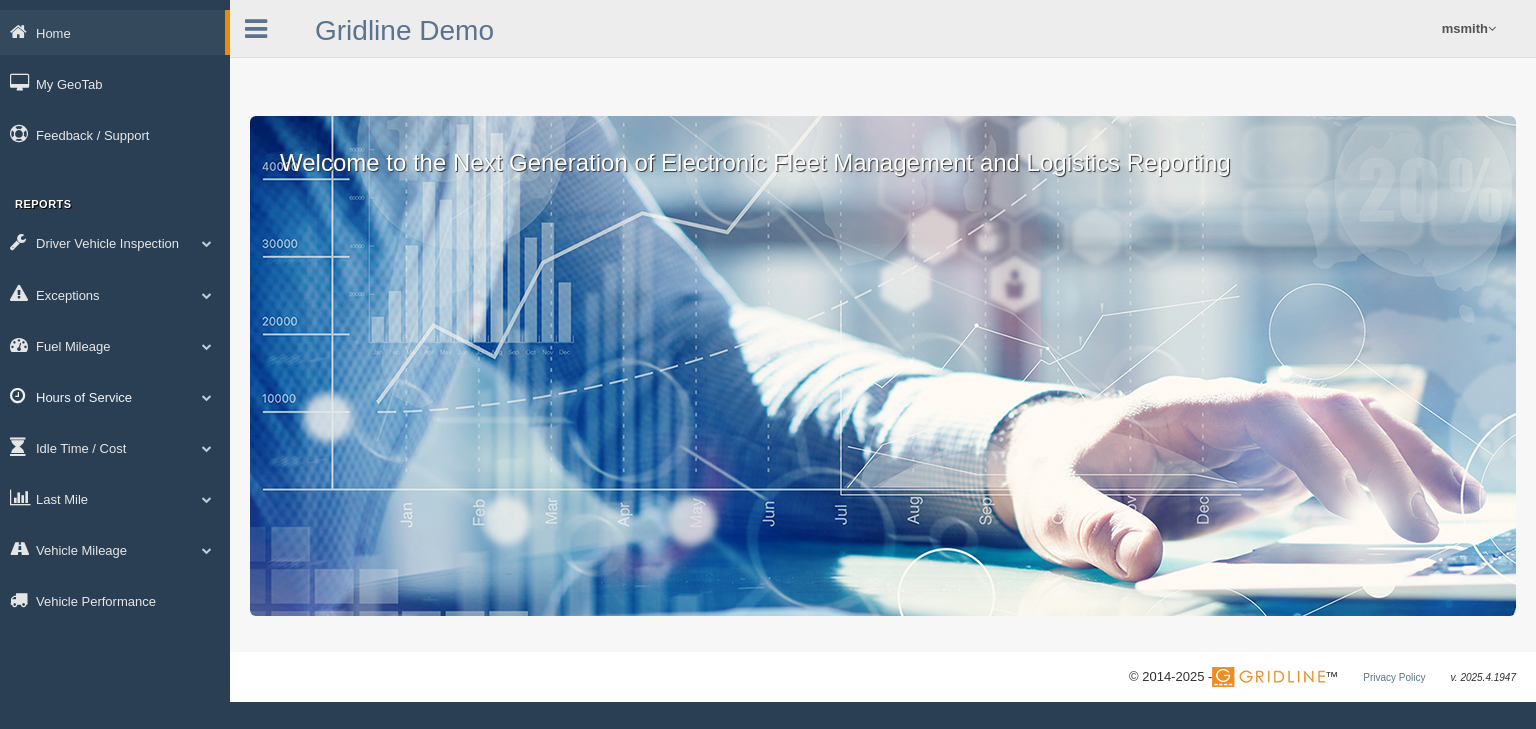 click on "Hours of Service" at bounding box center (115, 396) 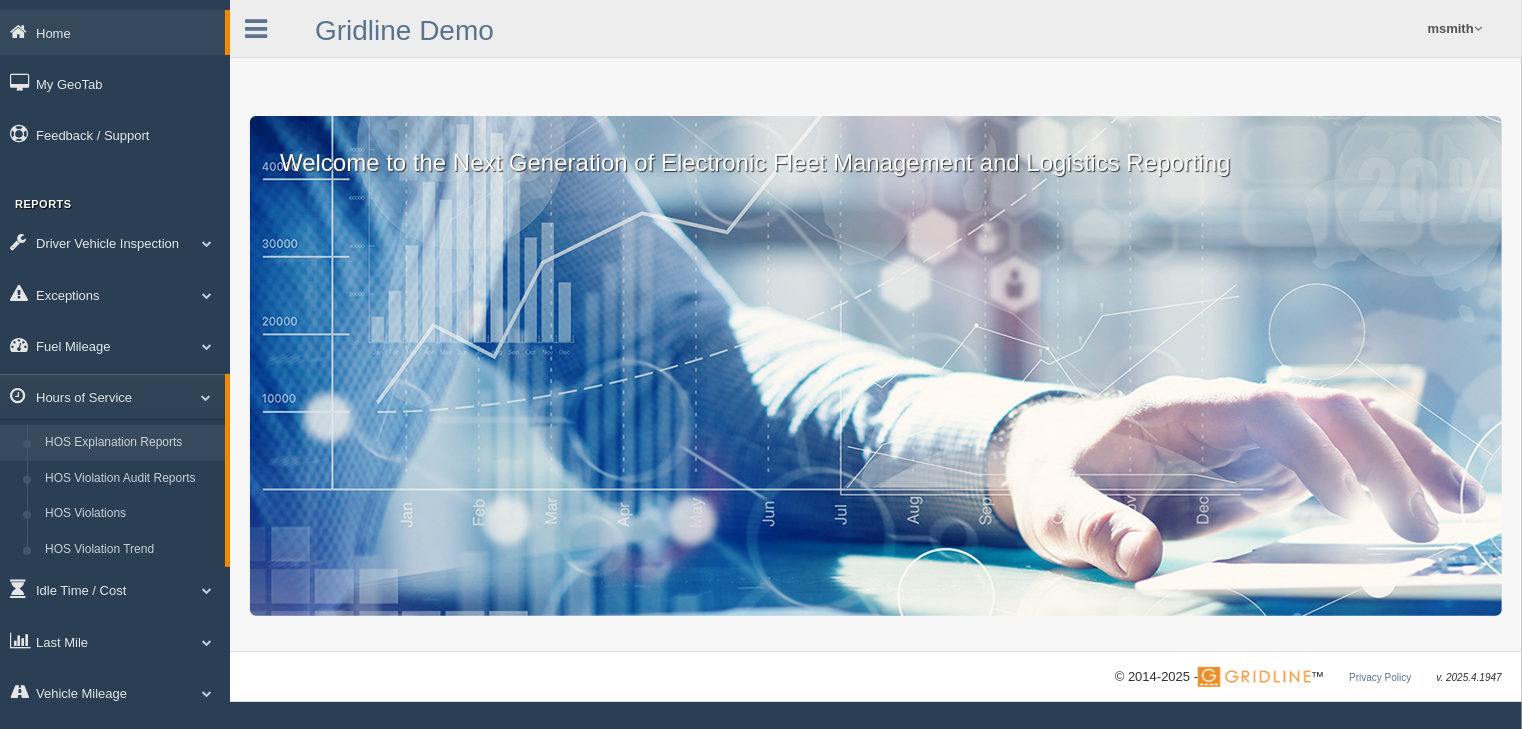 click on "HOS Explanation Reports" at bounding box center [130, 443] 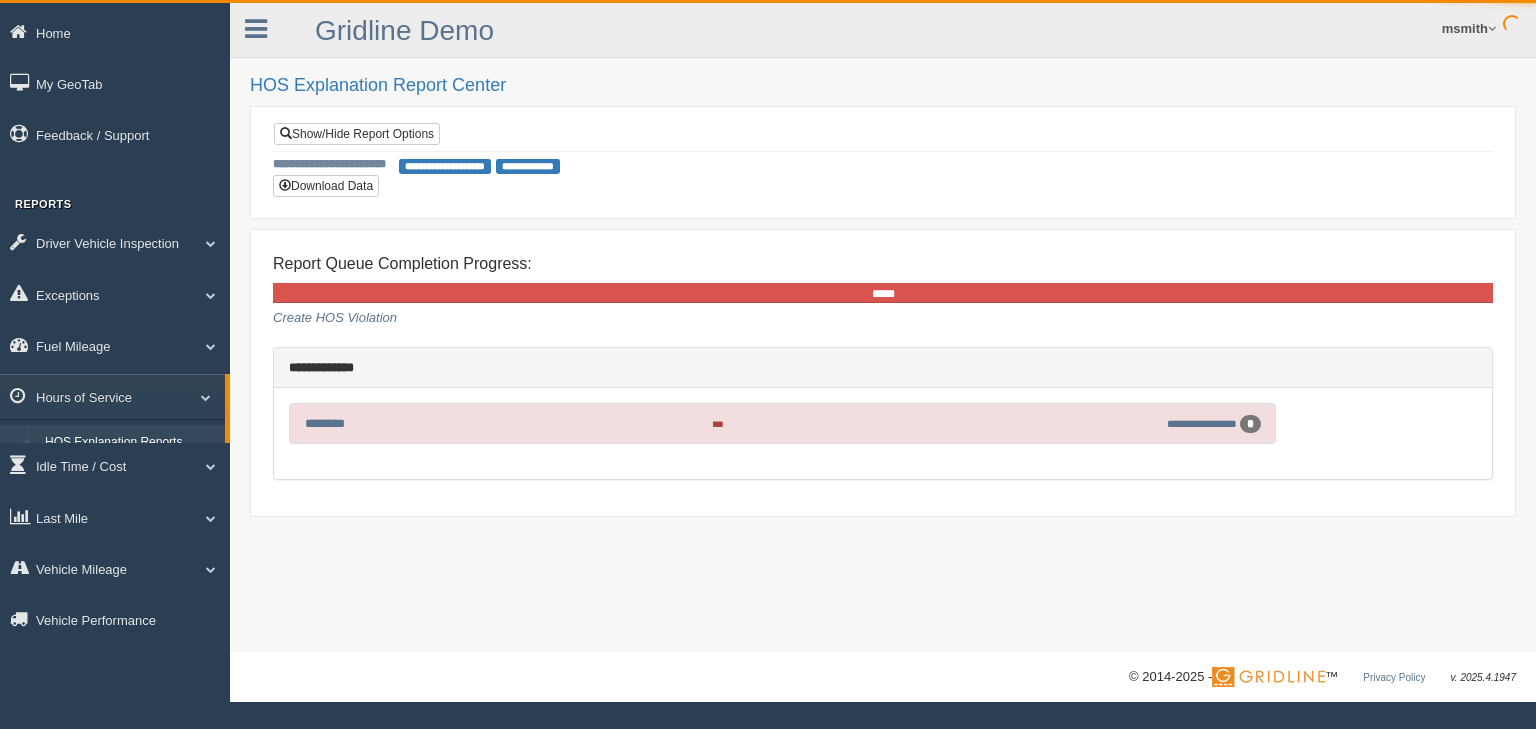 scroll, scrollTop: 0, scrollLeft: 0, axis: both 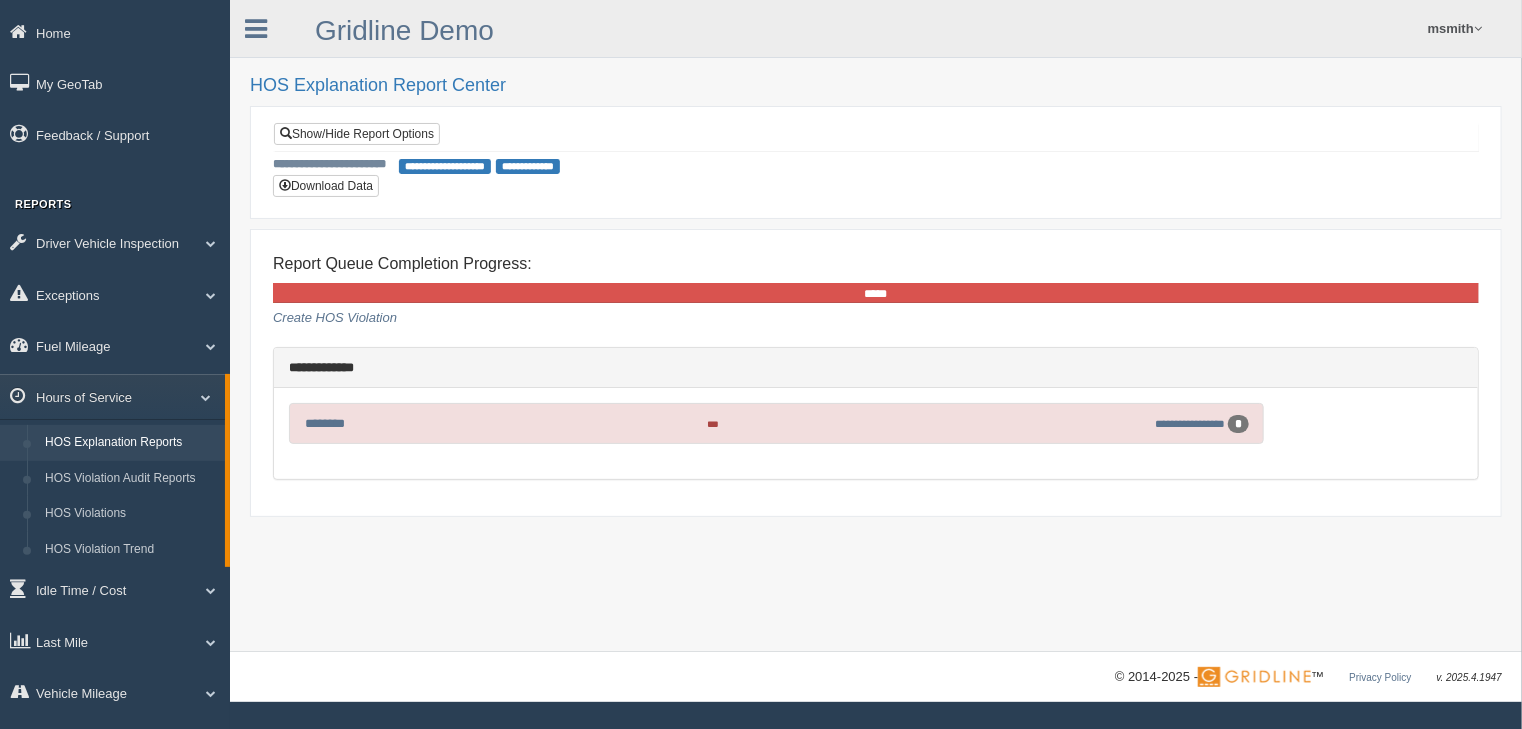 click on "**********" at bounding box center [876, 301] 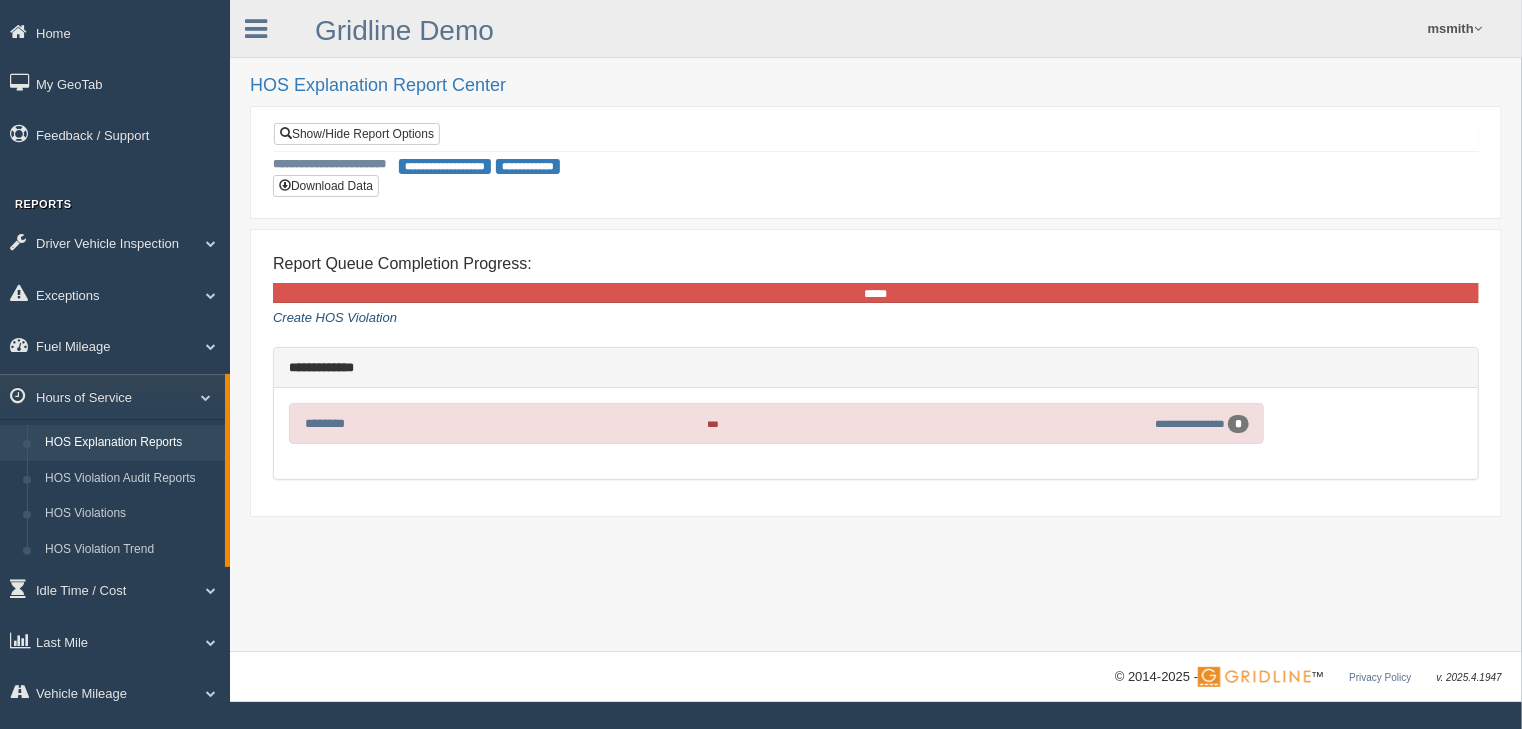click on "Create HOS Violation" at bounding box center (335, 317) 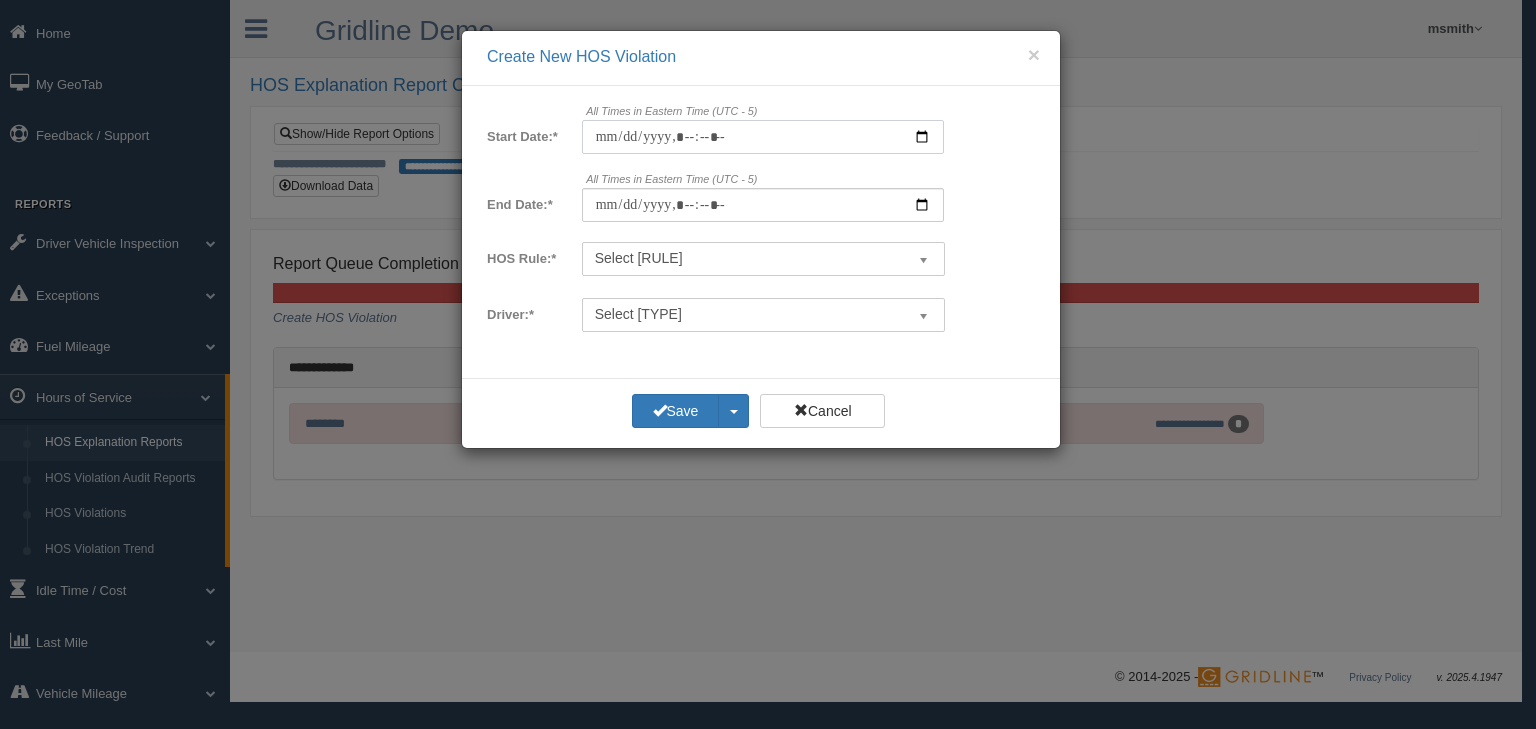 click on "Start Date:*" at bounding box center [763, 137] 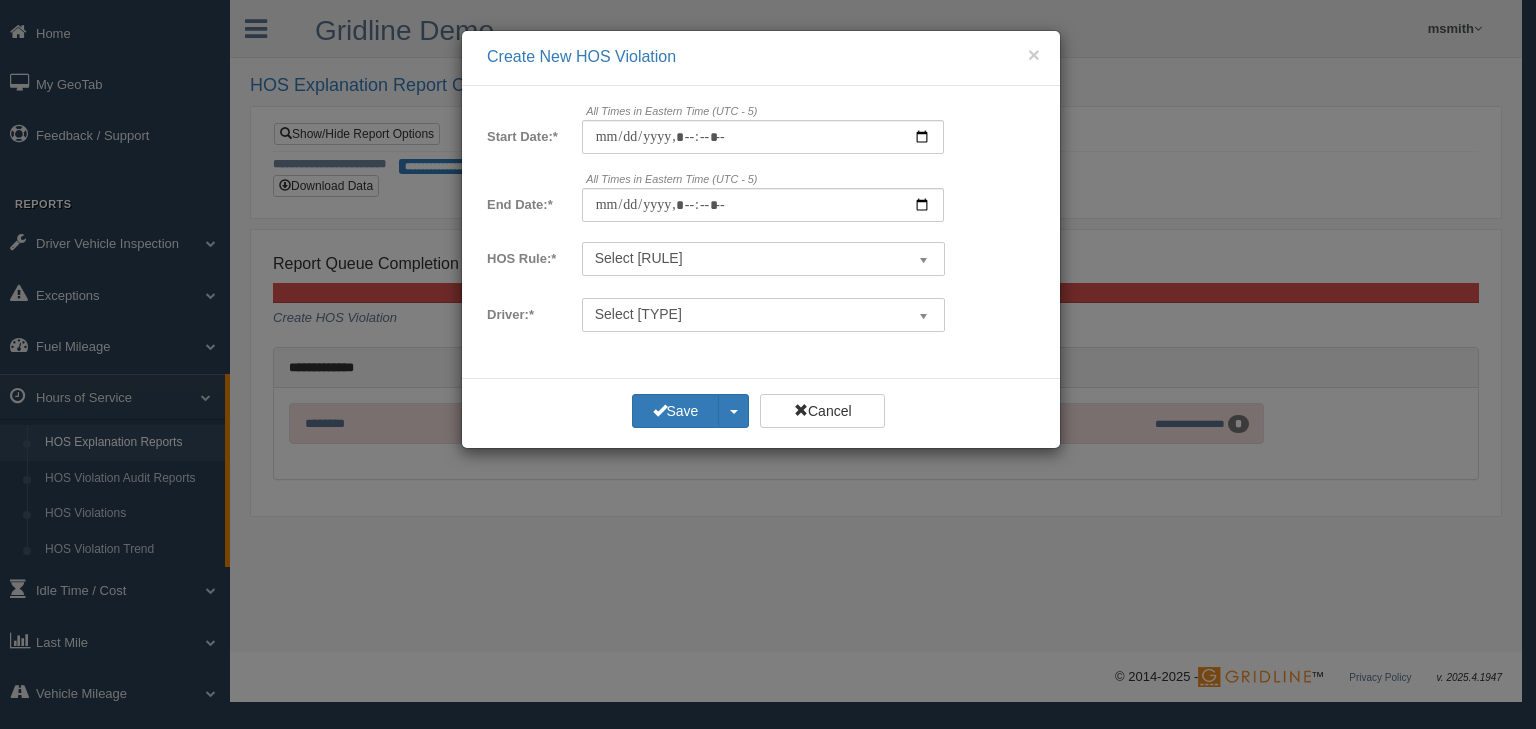 type on "**********" 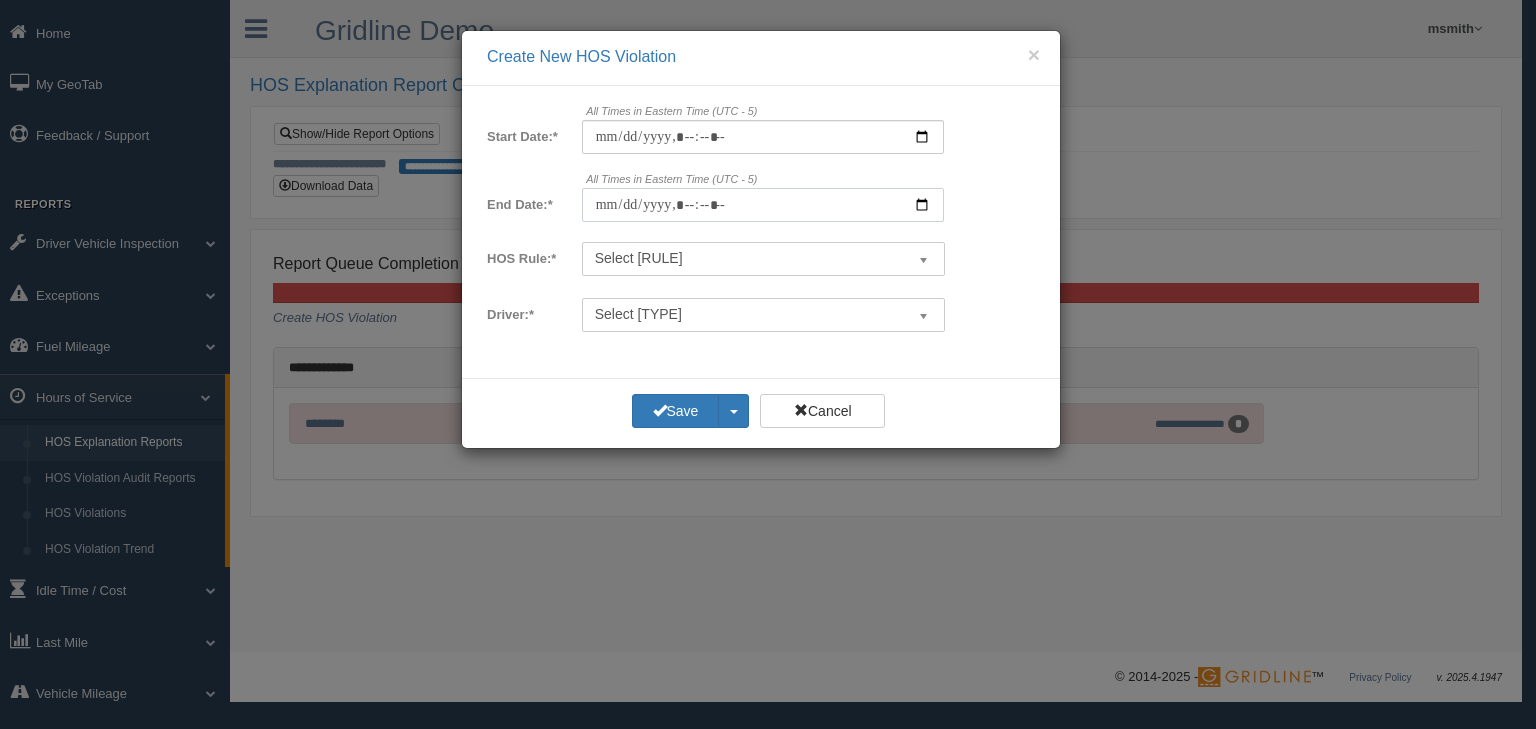 click on "End Date:*" at bounding box center [763, 205] 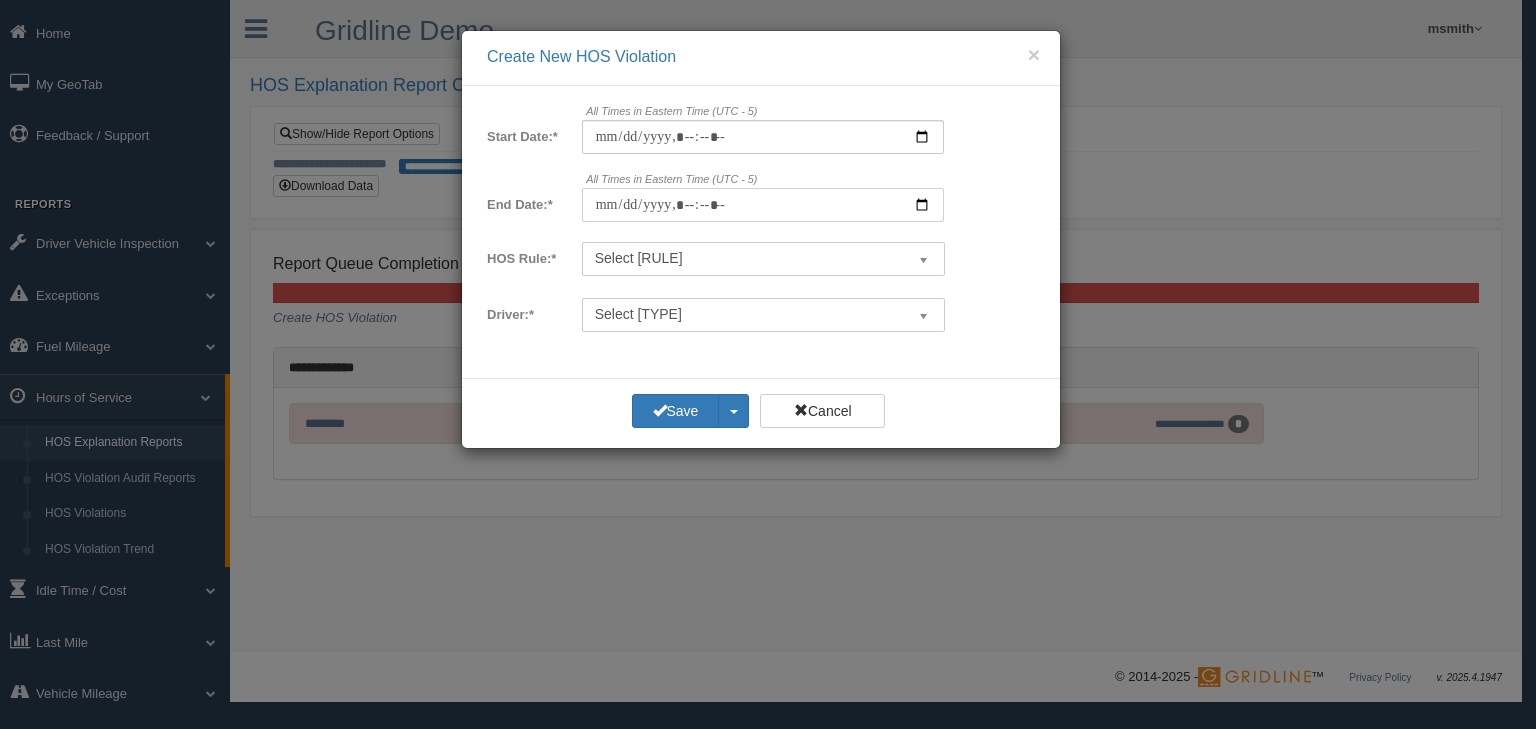 click on "End Date:*" at bounding box center [763, 205] 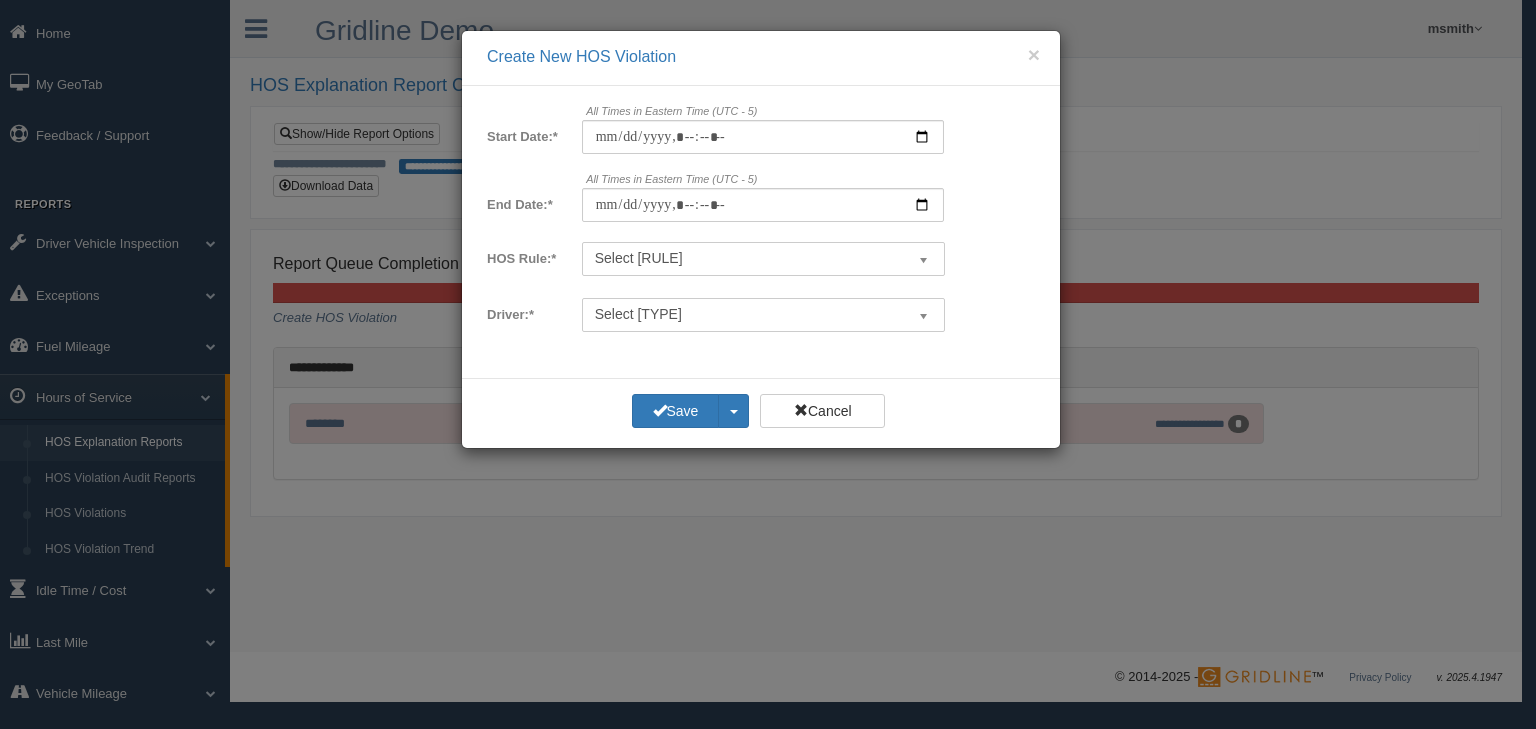 type on "**********" 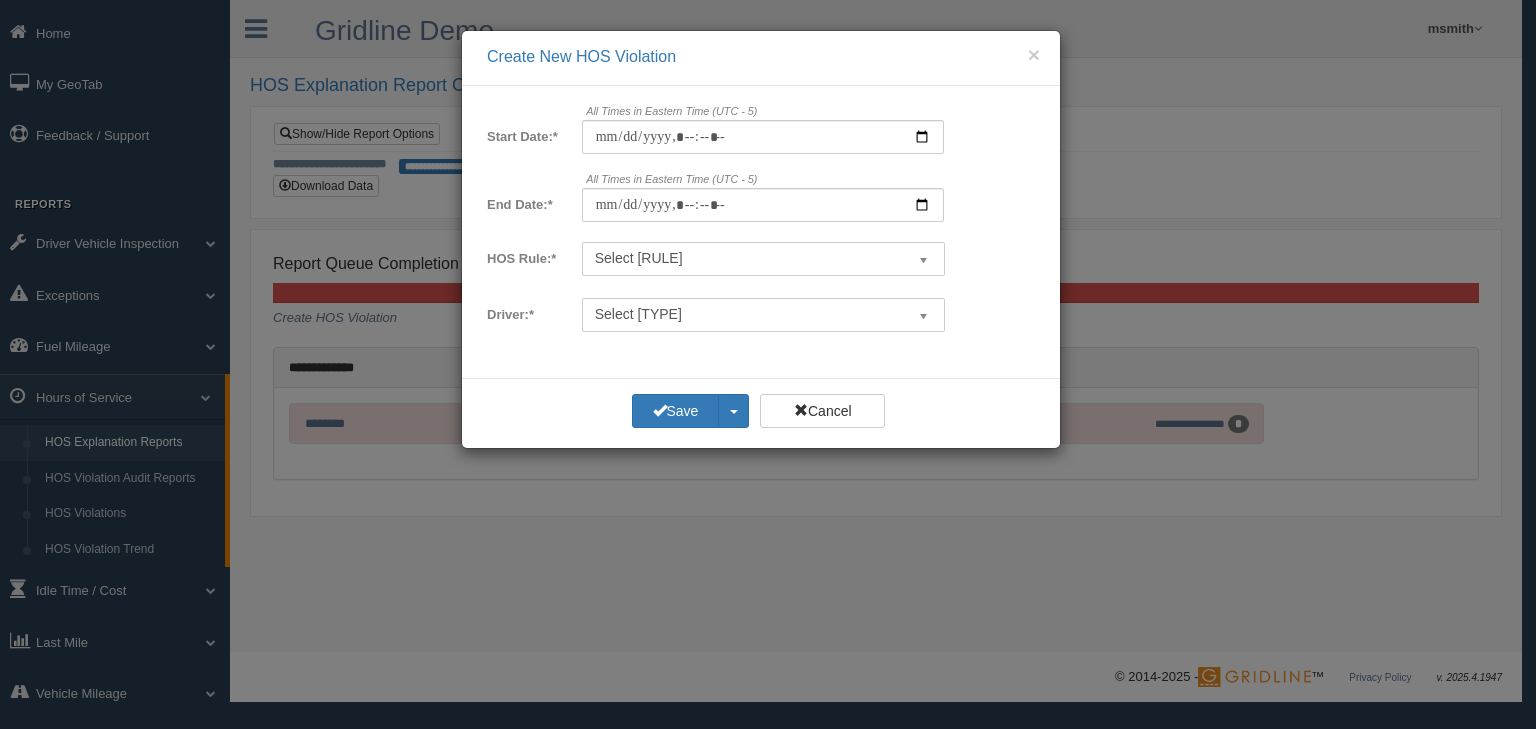 click on "Select [RULE]" at bounding box center (750, 259) 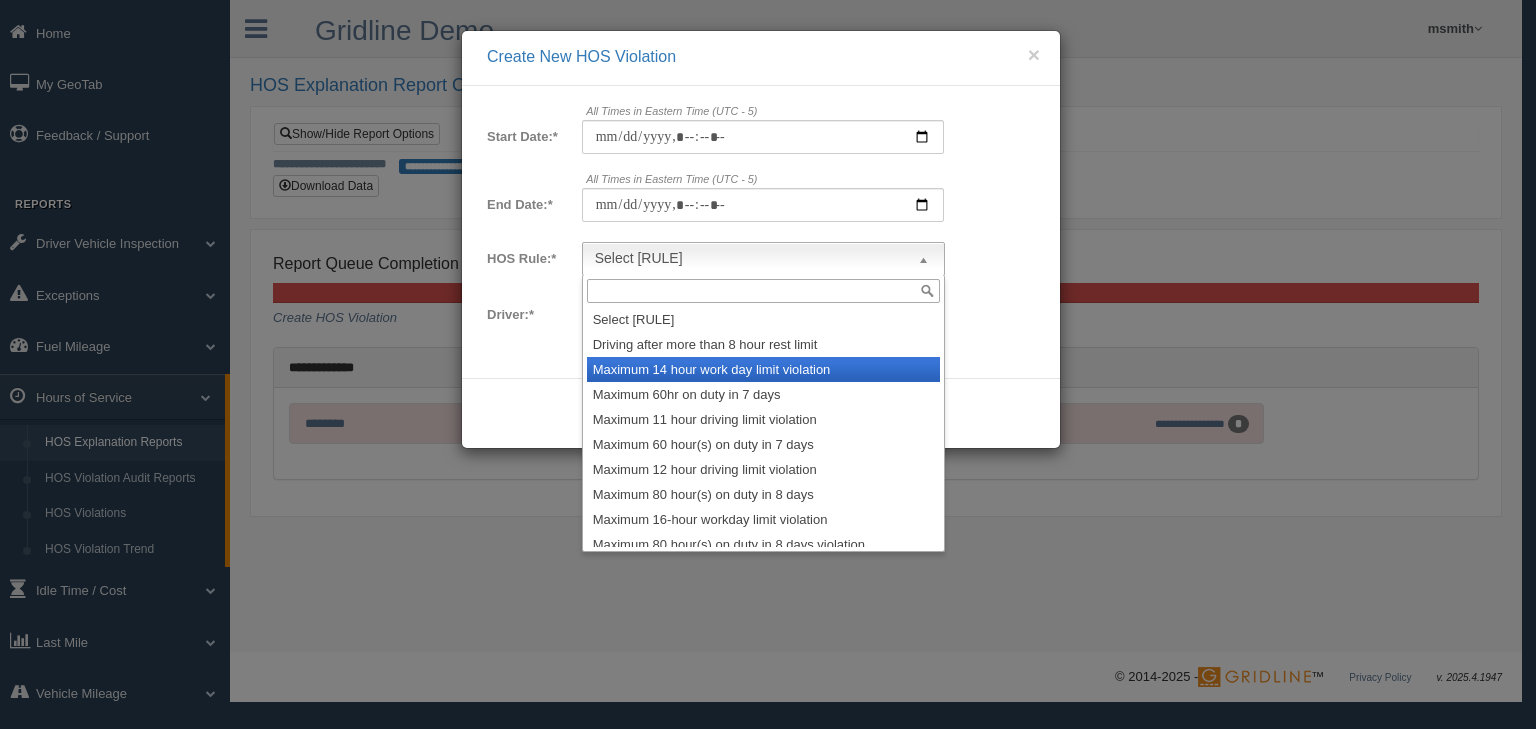 click on "Maximum 14 hour work day limit violation" at bounding box center [763, 369] 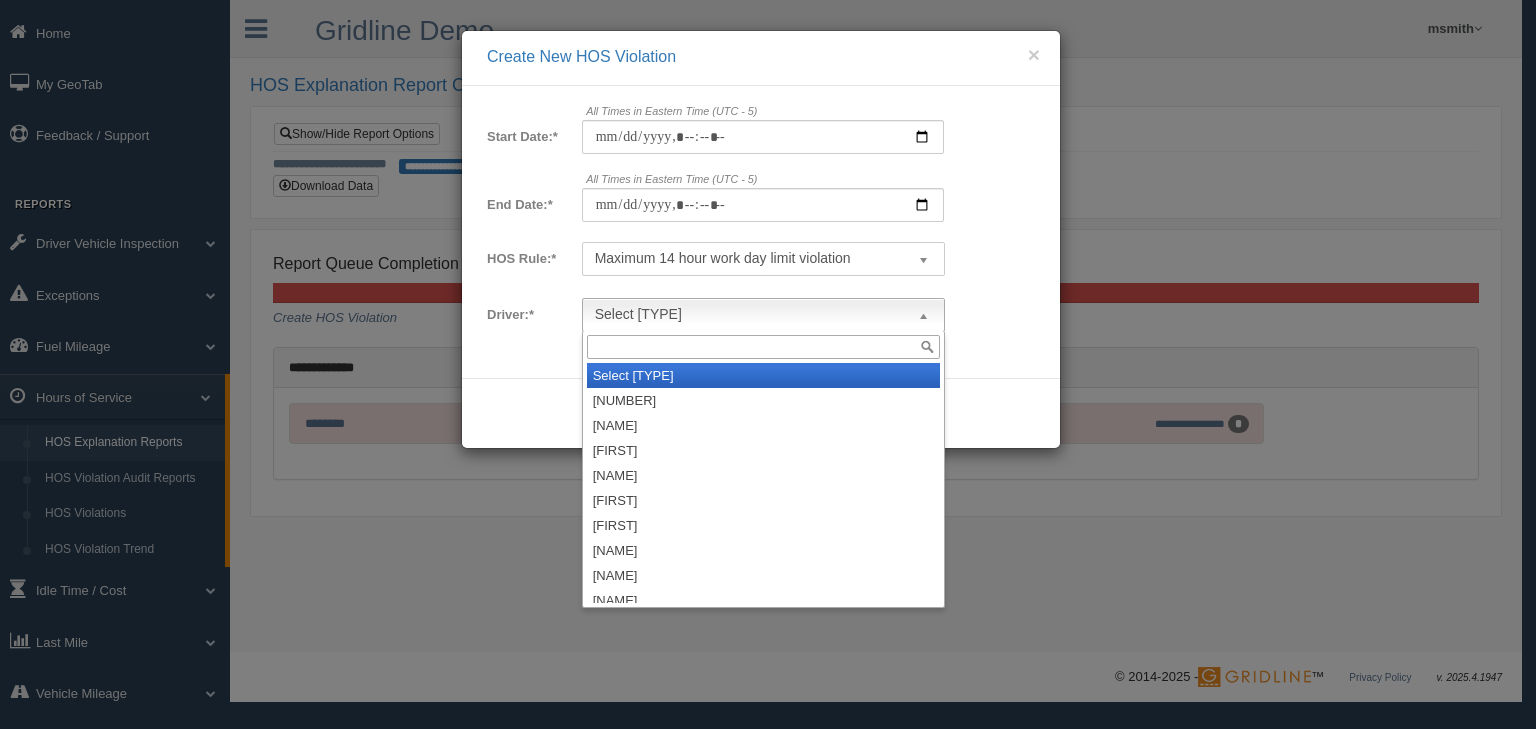 click on "Select [TYPE]" at bounding box center [763, 315] 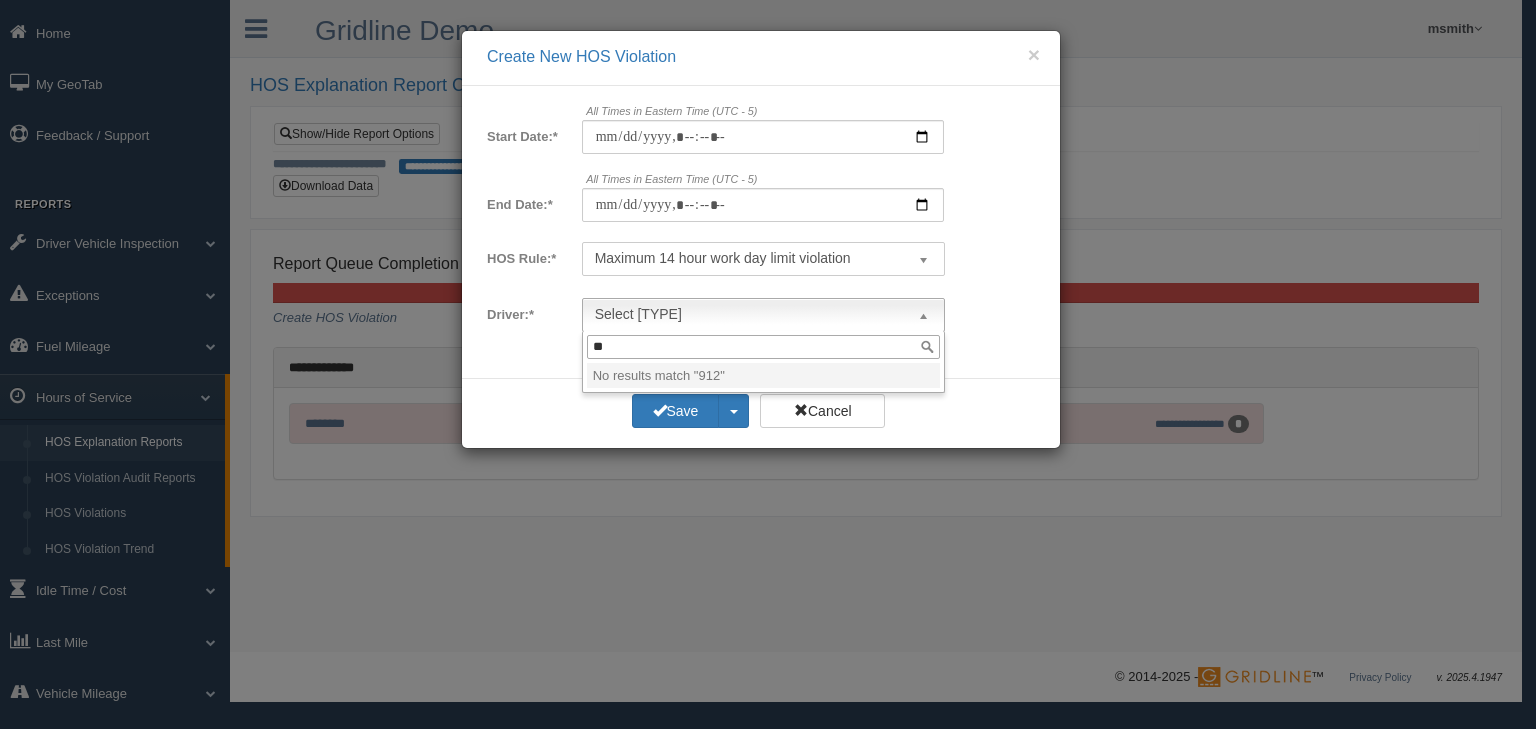 type on "*" 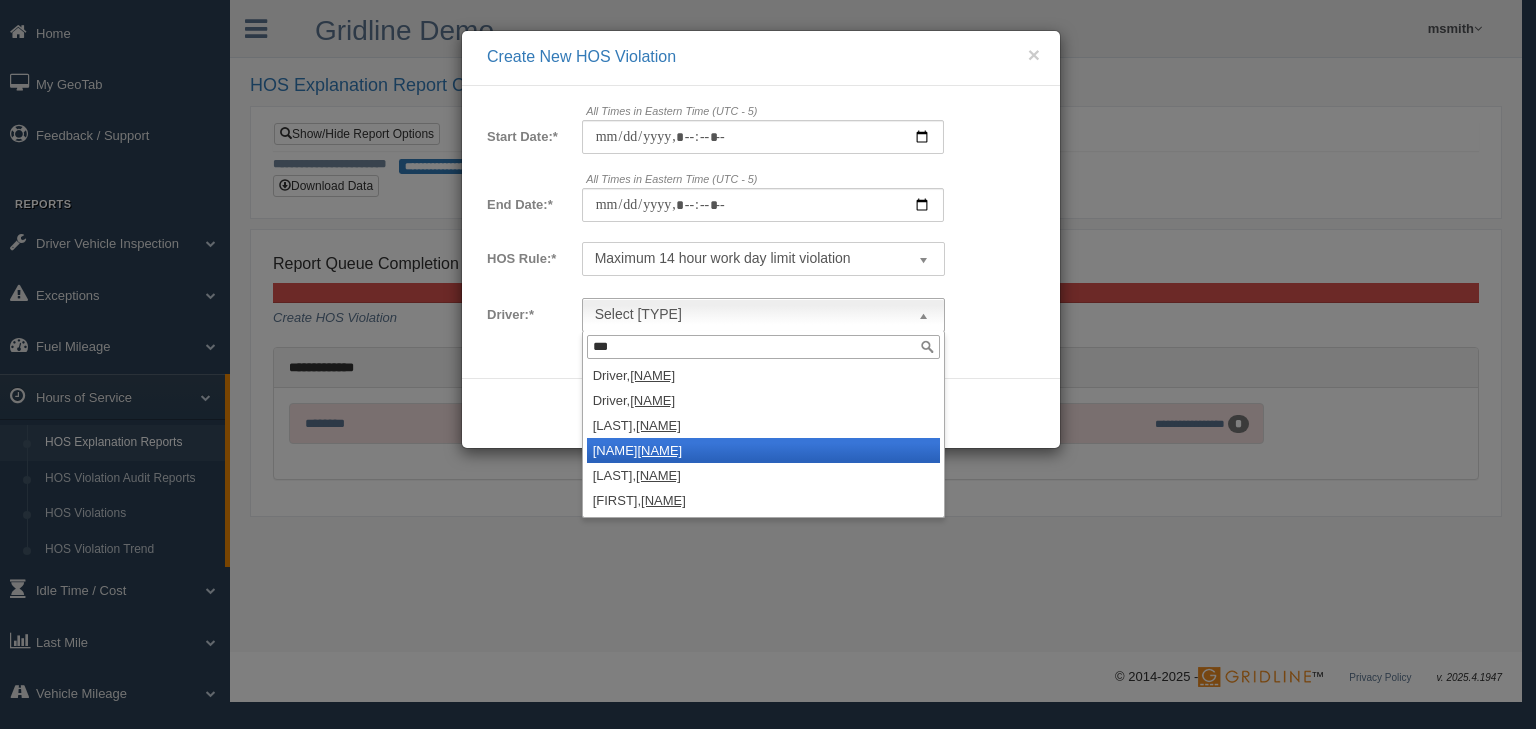 type on "***" 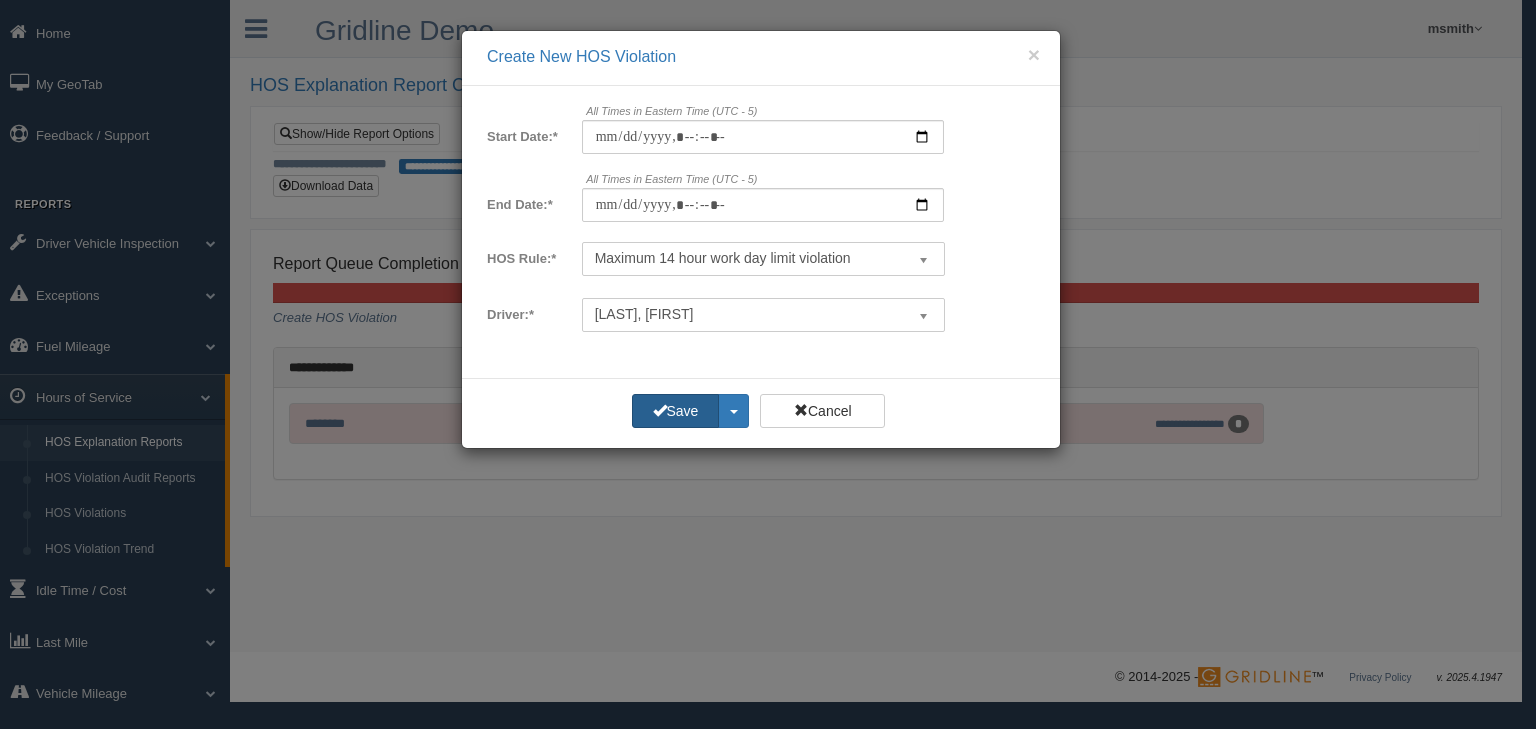 click on "Save" at bounding box center [675, 411] 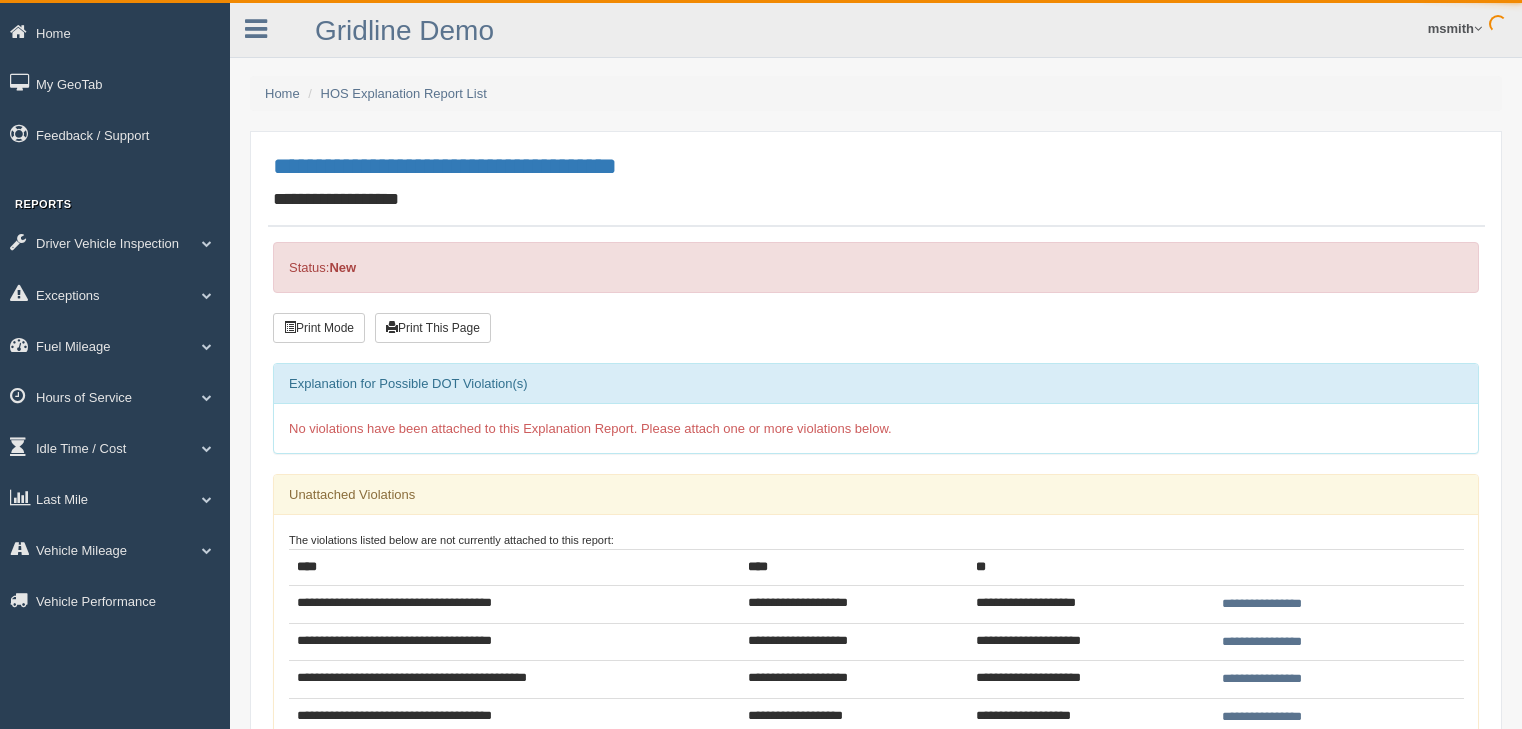 scroll, scrollTop: 0, scrollLeft: 0, axis: both 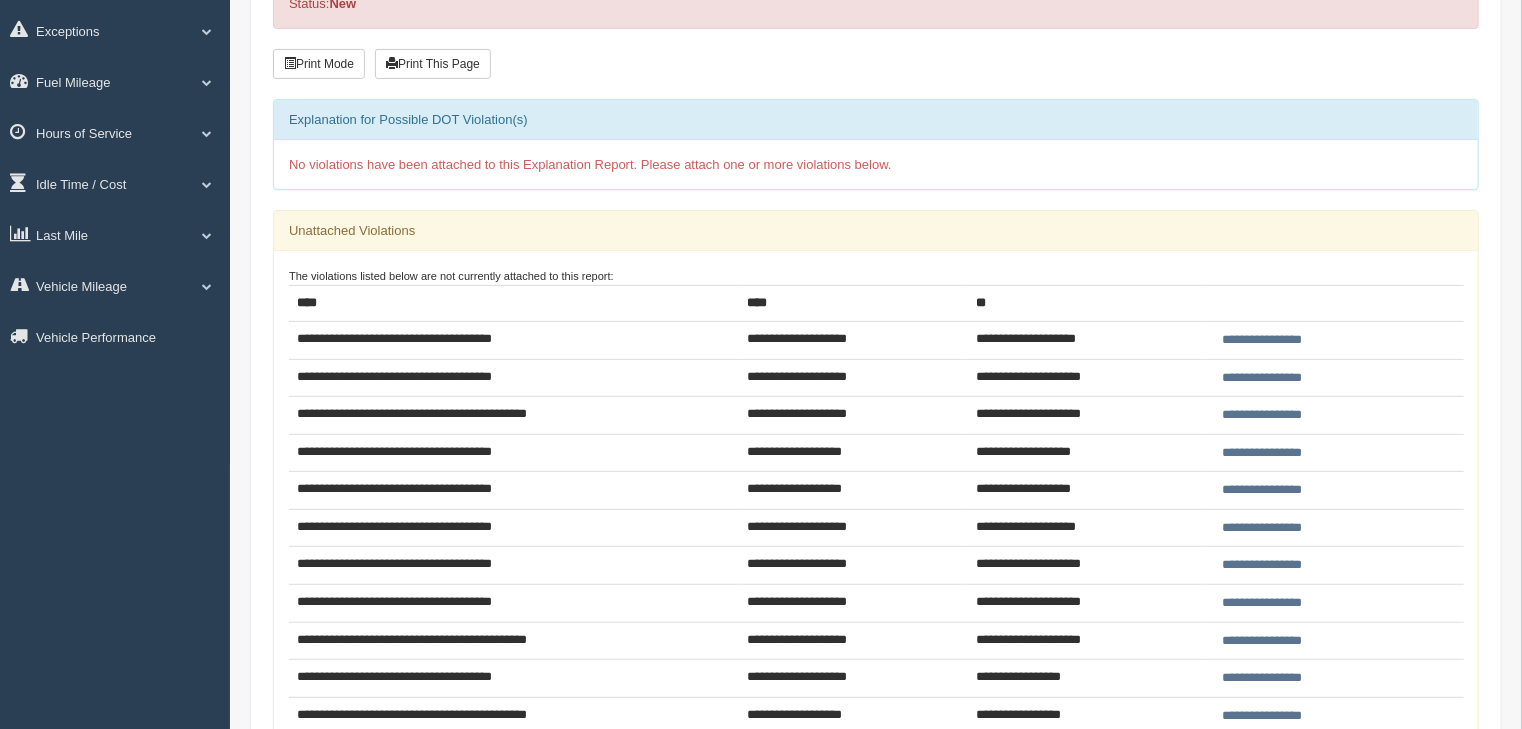 click on "**********" at bounding box center [1262, 340] 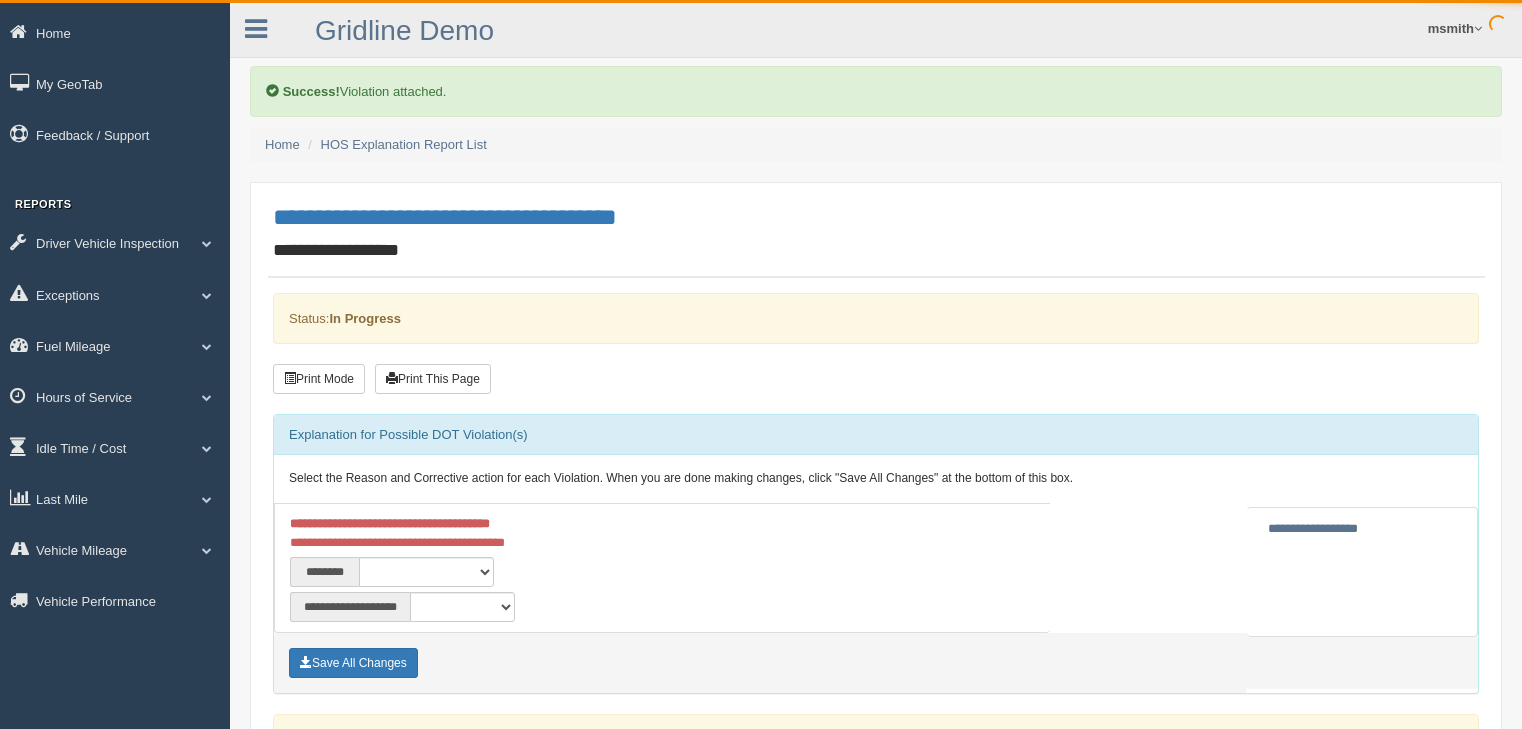 scroll, scrollTop: 0, scrollLeft: 0, axis: both 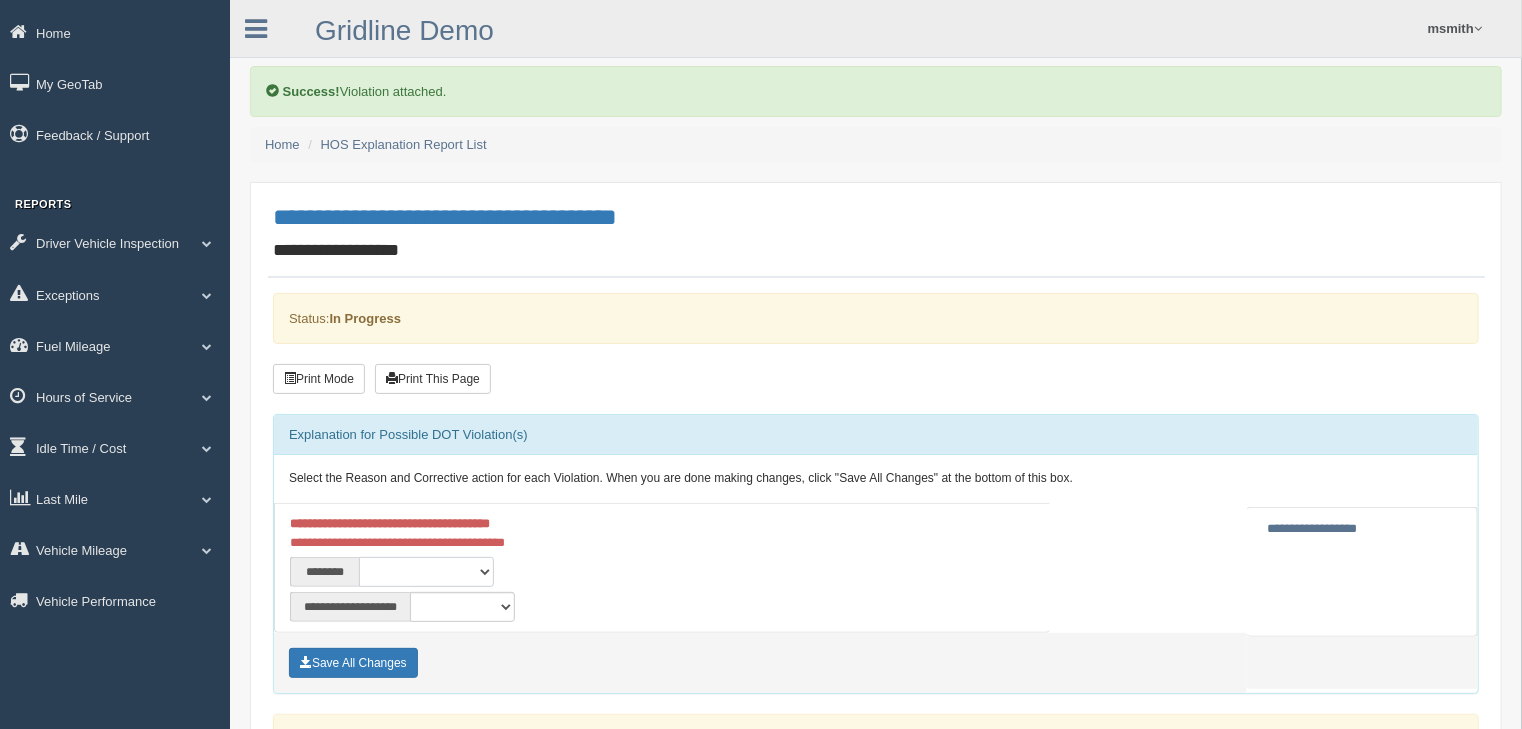 click on "**********" at bounding box center (426, 572) 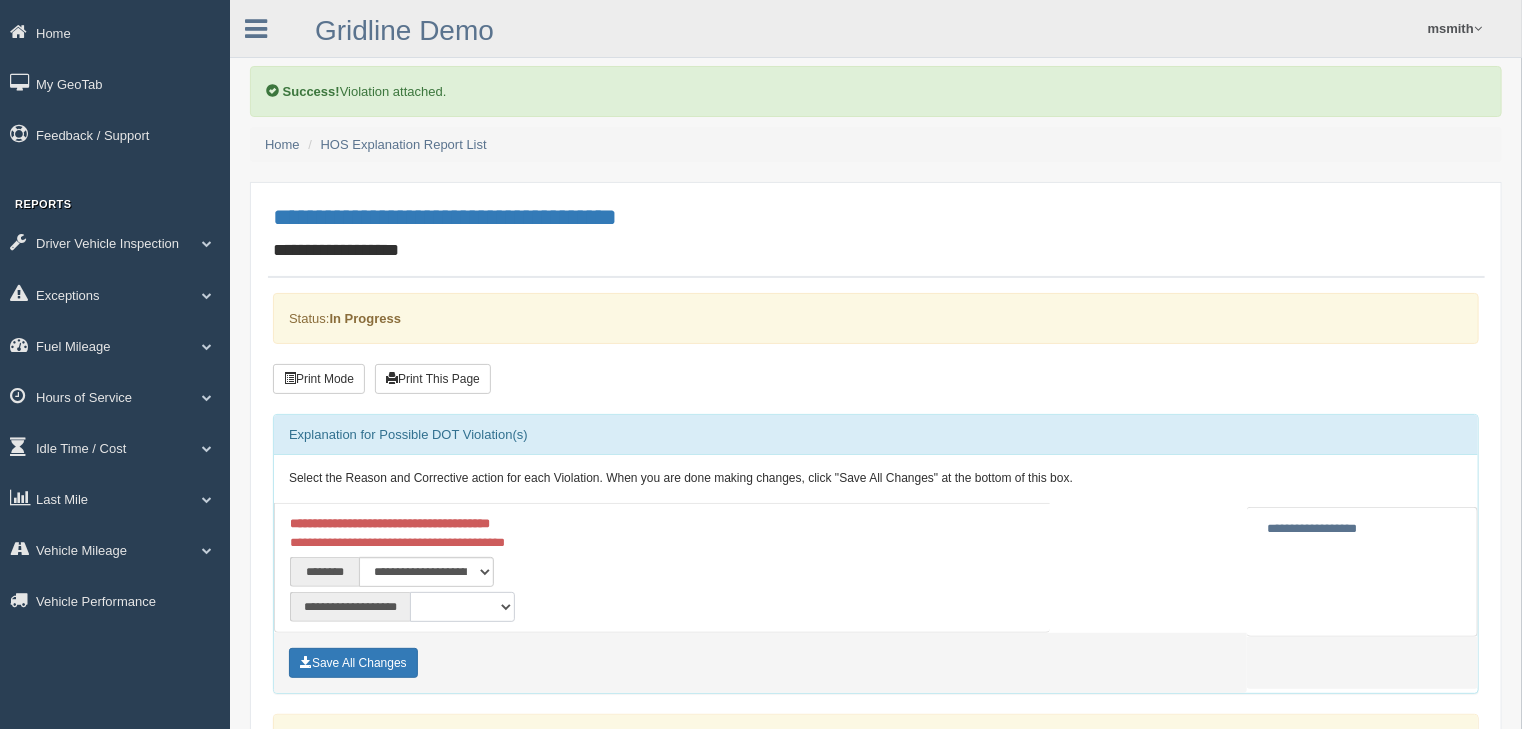 click on "**********" at bounding box center [462, 607] 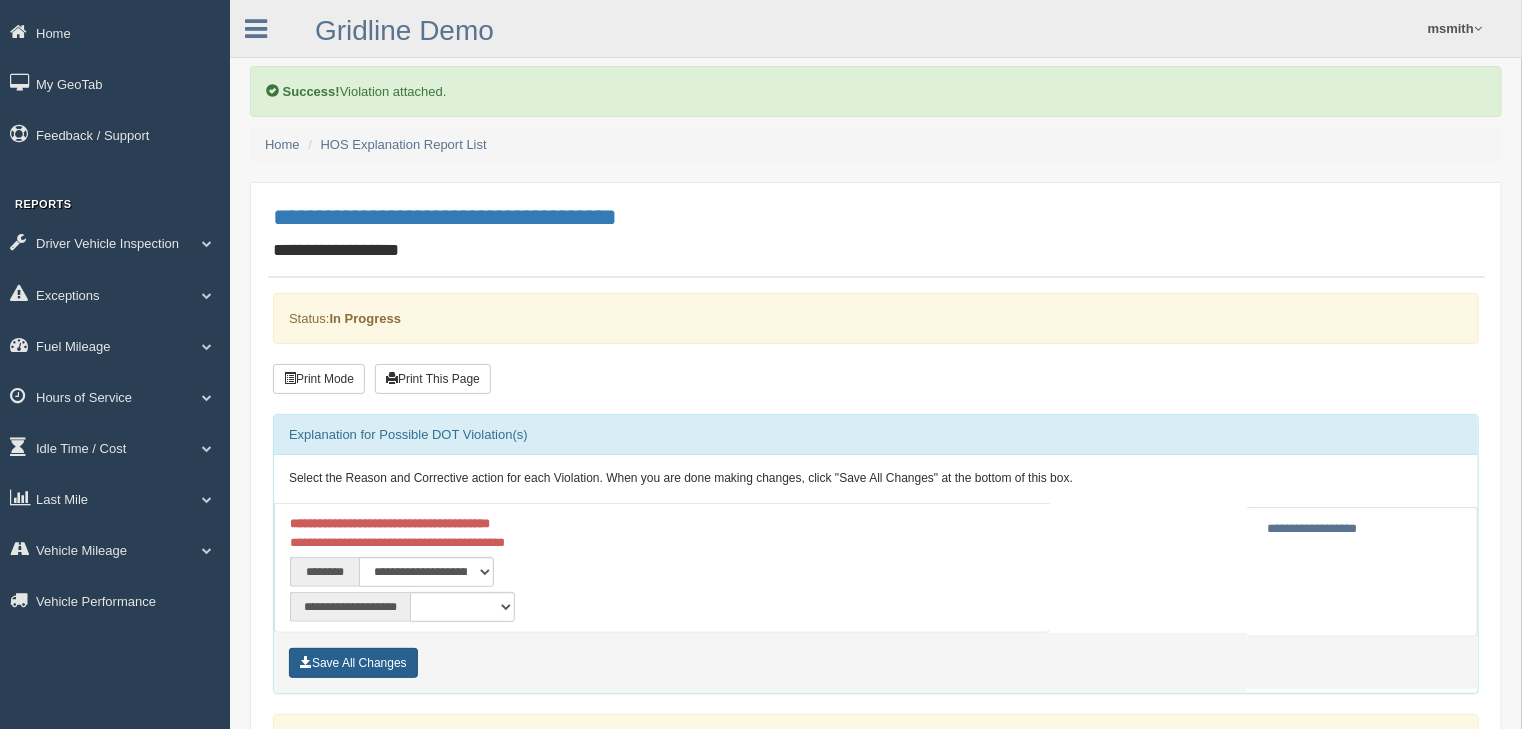 click on "Save All Changes" at bounding box center (353, 663) 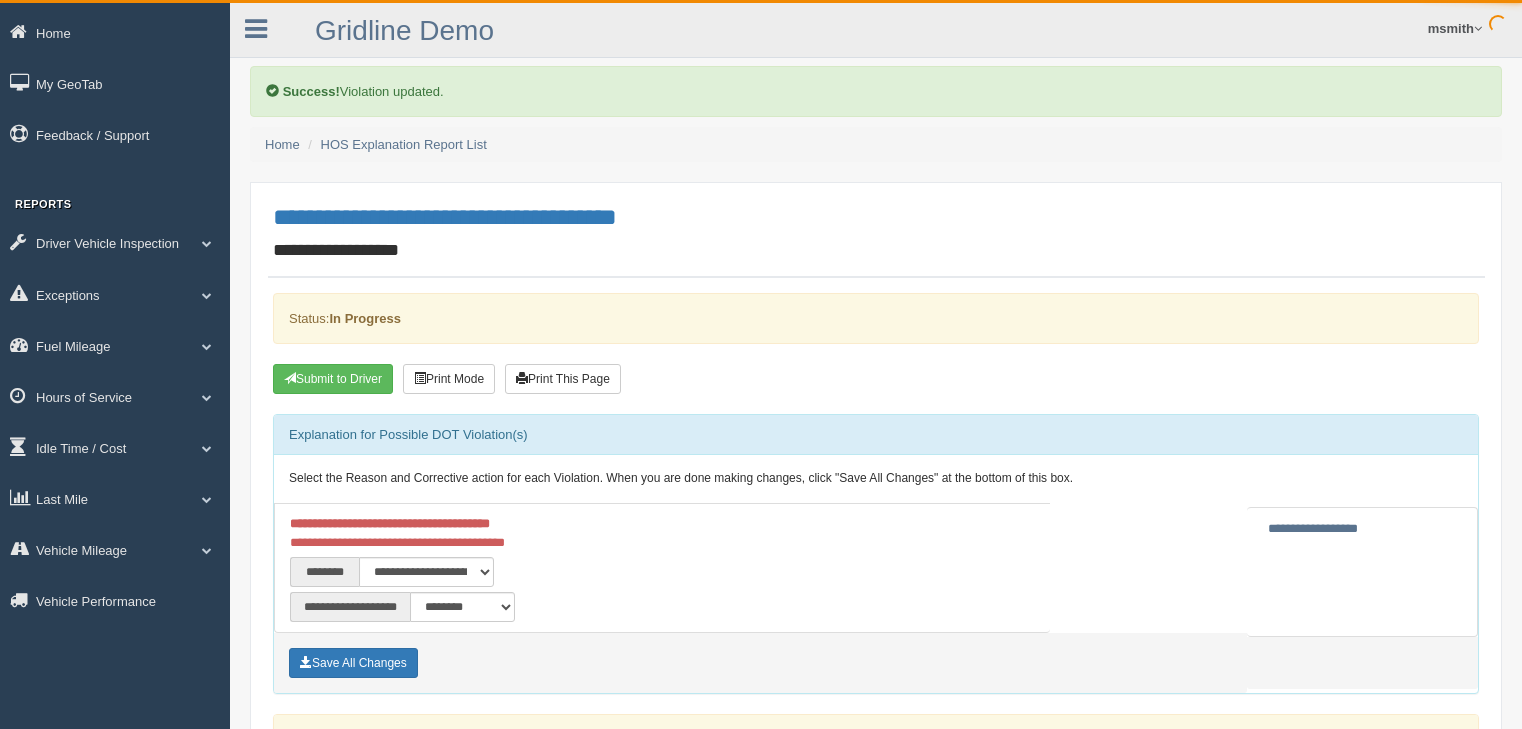 scroll, scrollTop: 0, scrollLeft: 0, axis: both 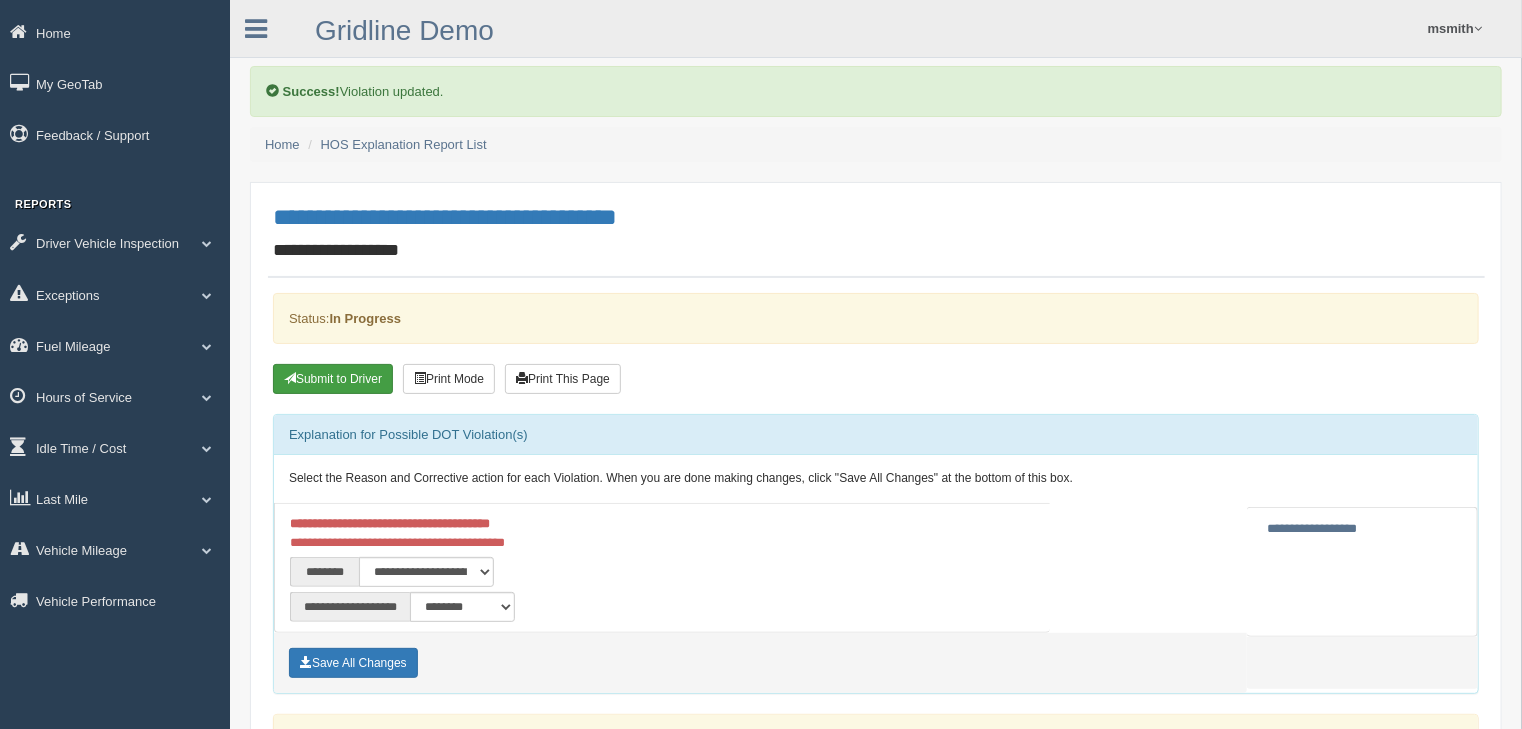 click on "Submit to Driver" at bounding box center [333, 379] 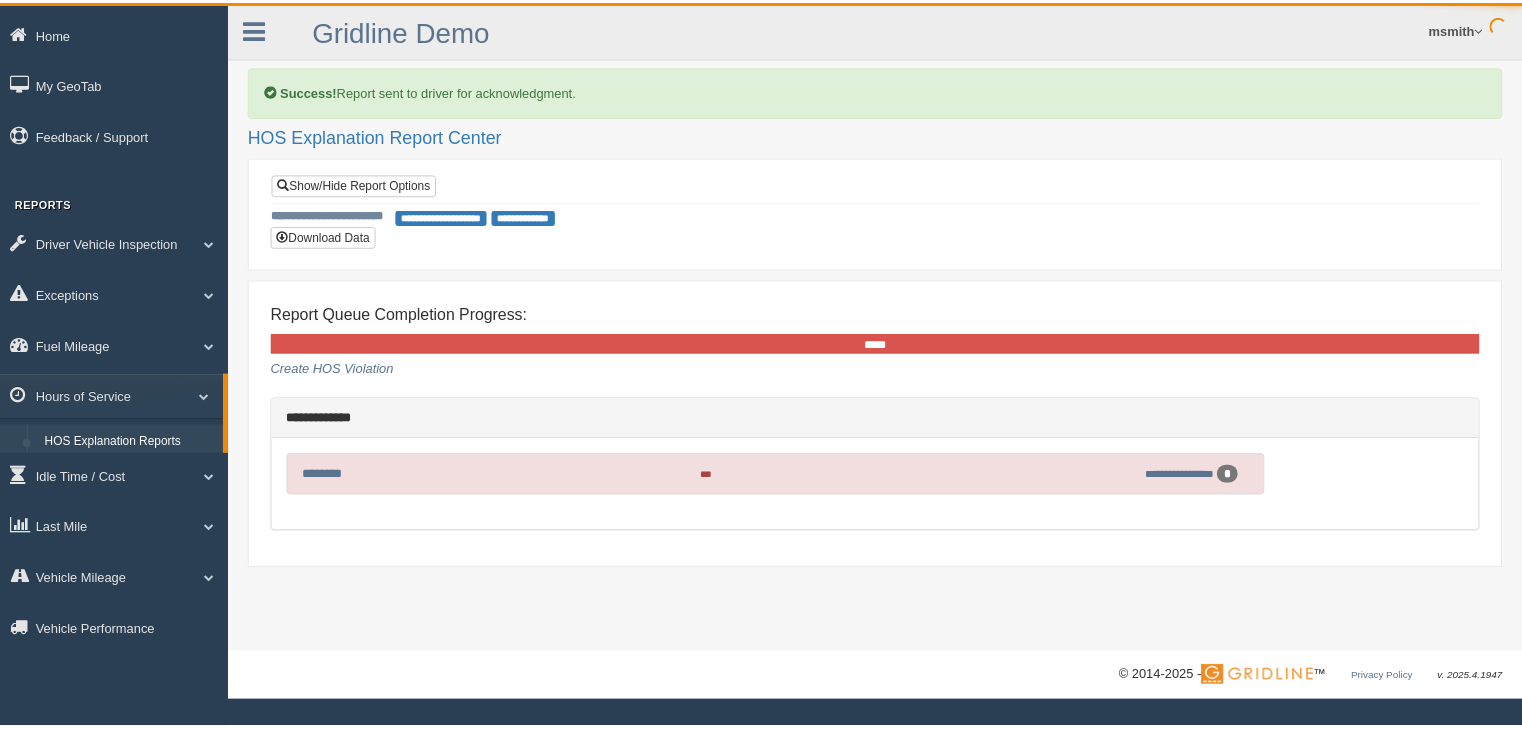 scroll, scrollTop: 0, scrollLeft: 0, axis: both 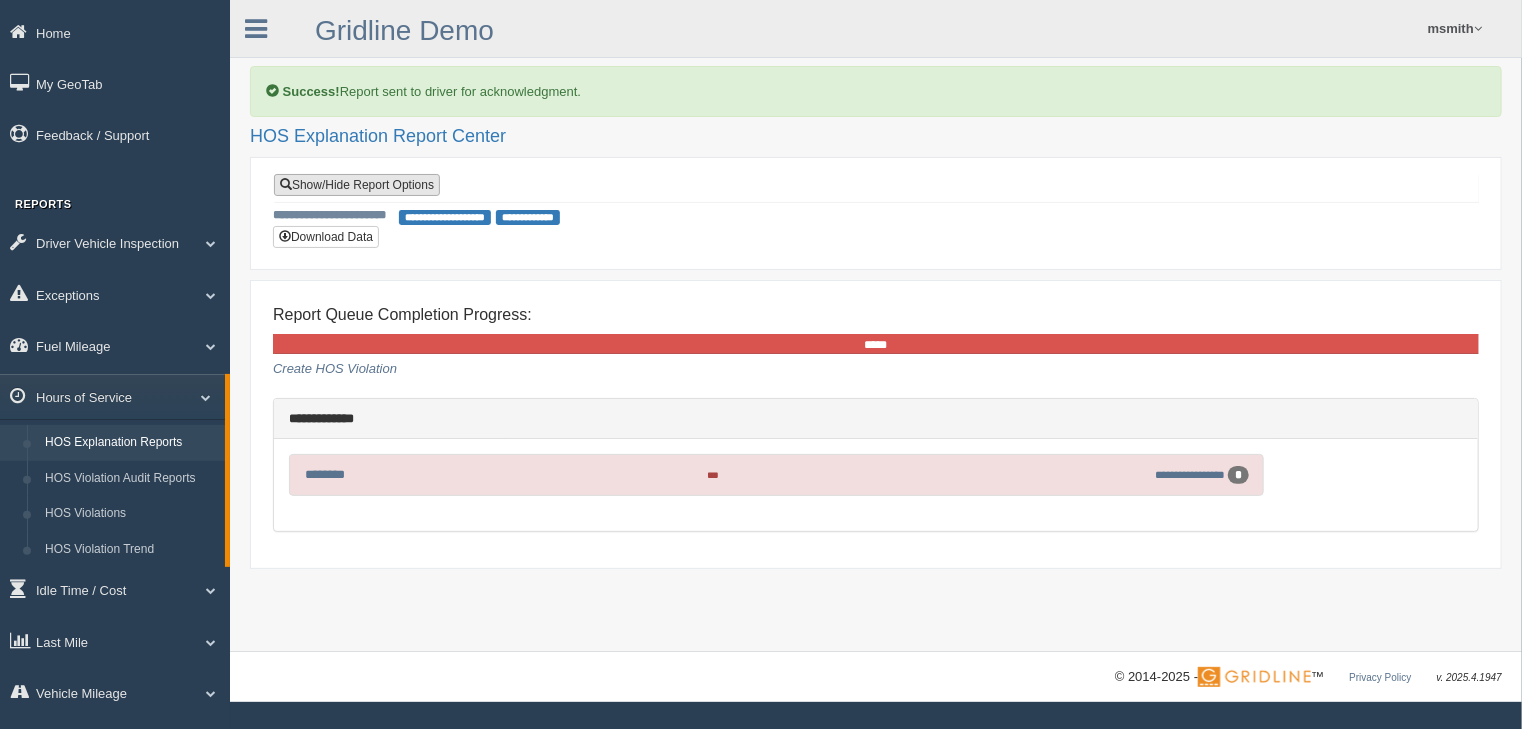 click on "Show/Hide Report Options" at bounding box center [357, 185] 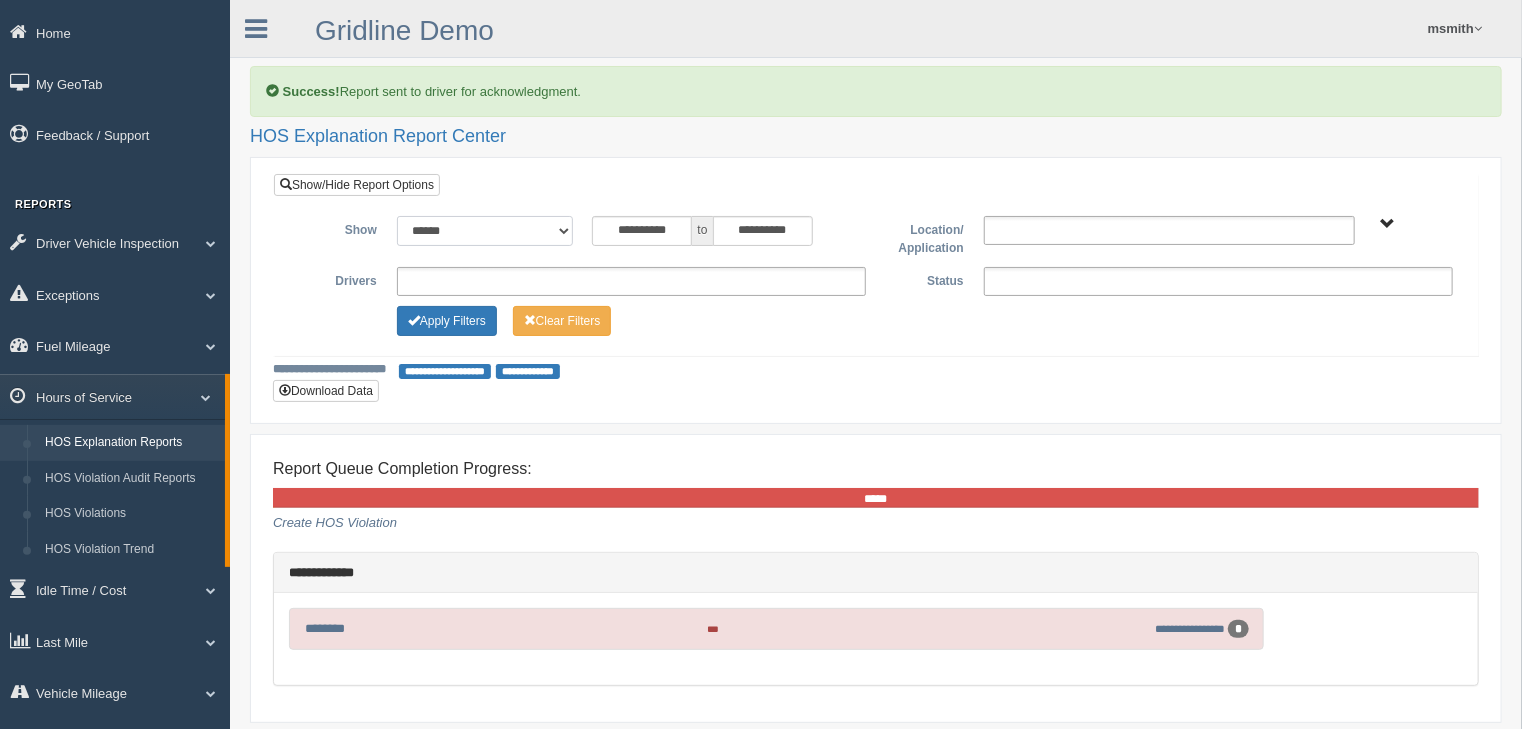 click on "**********" at bounding box center (485, 231) 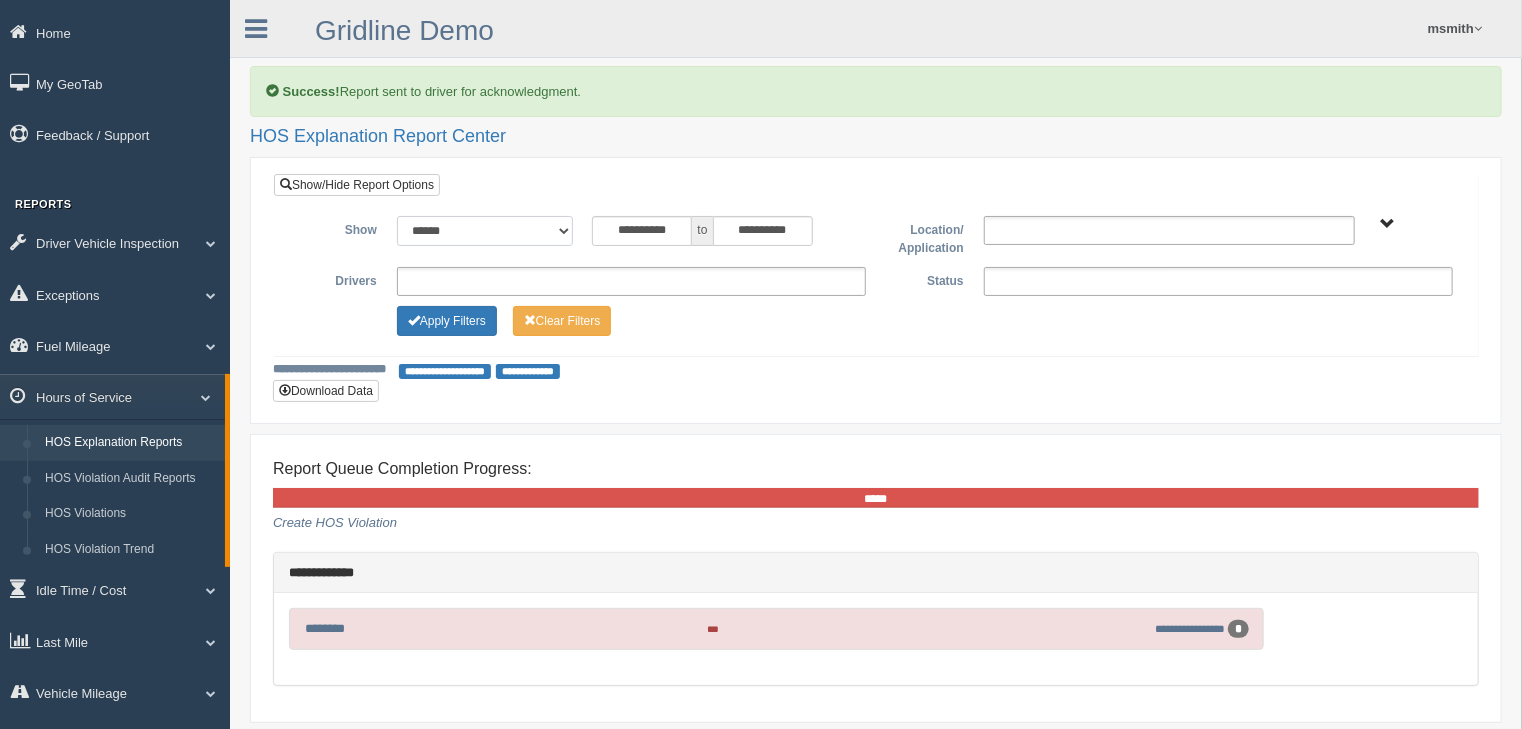 select on "**********" 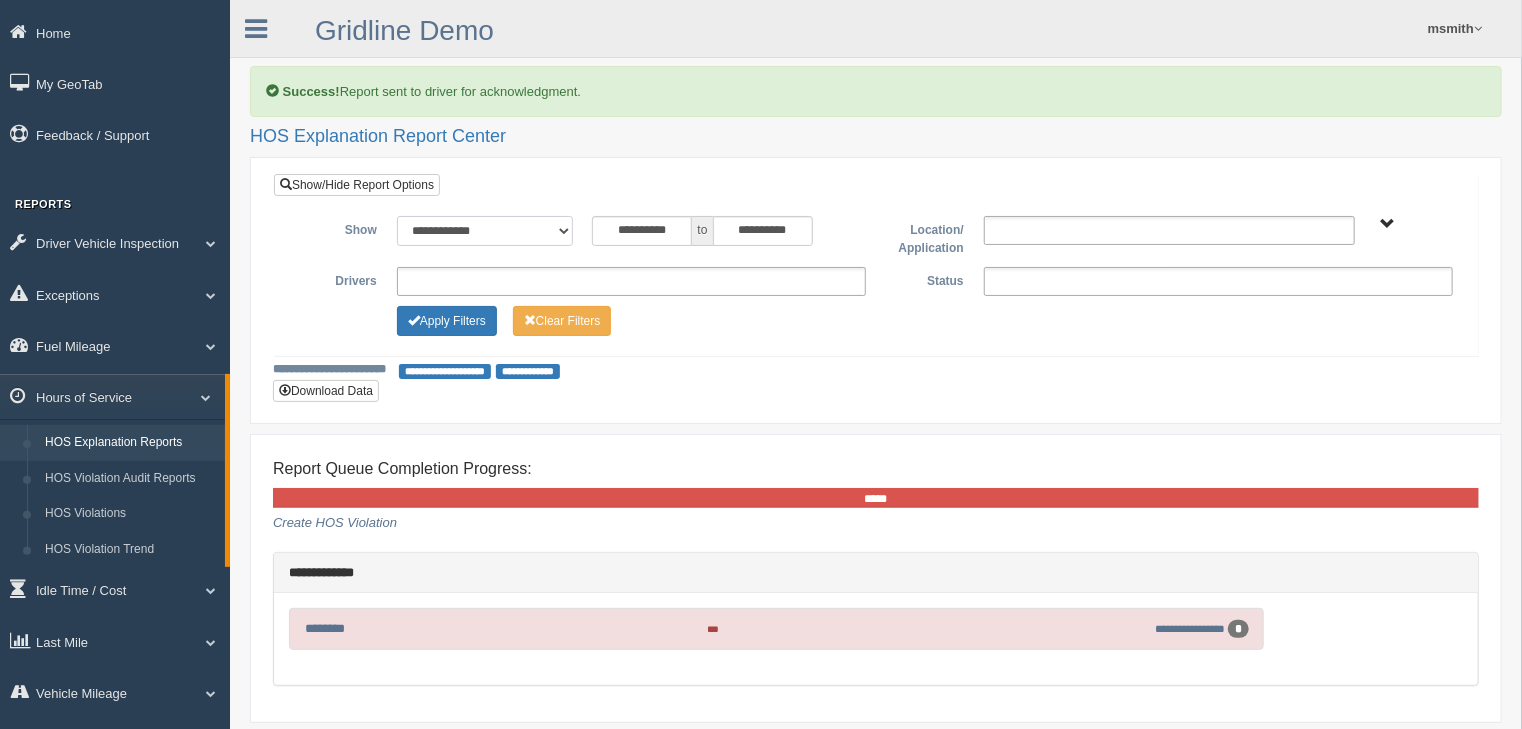 click on "**********" at bounding box center [485, 231] 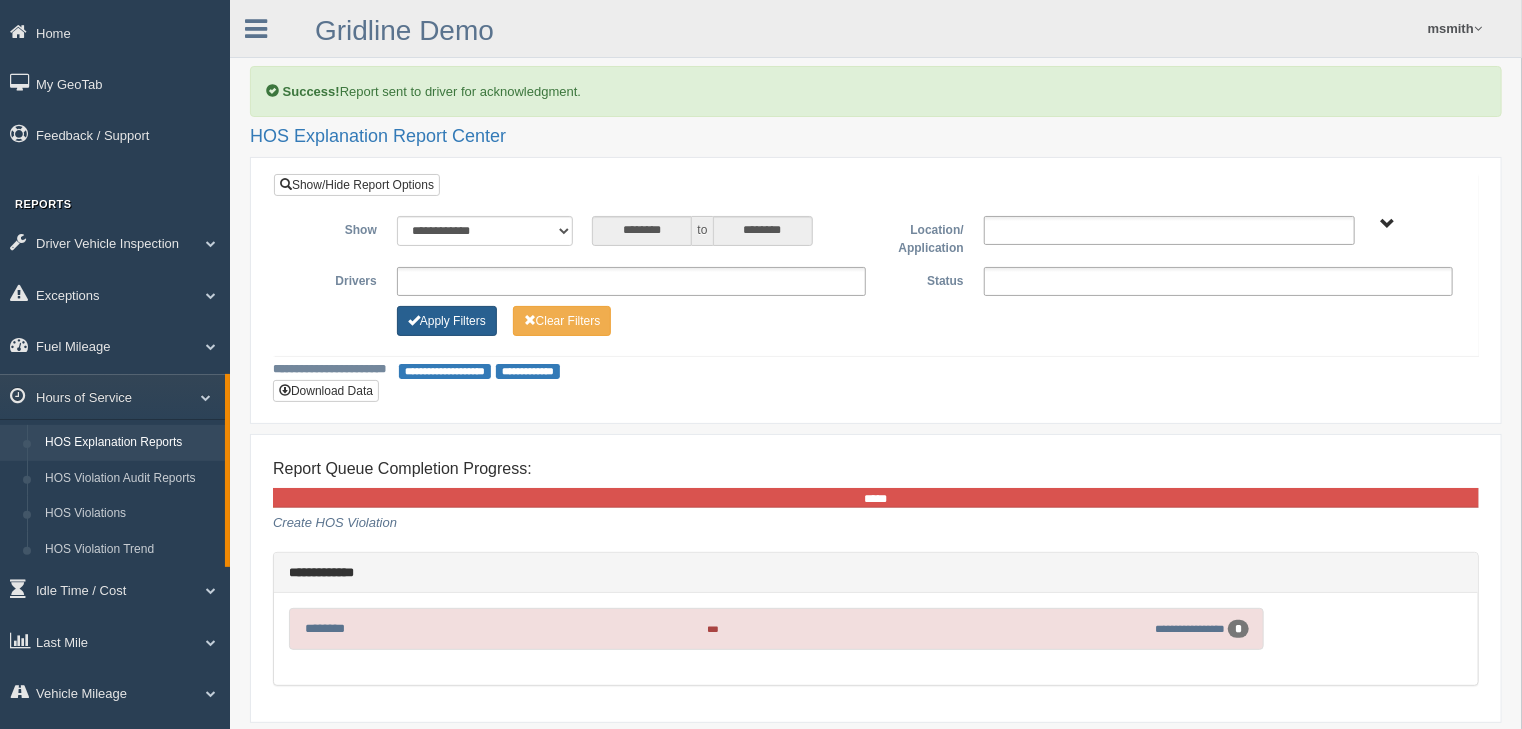 click on "Apply Filters" at bounding box center [447, 321] 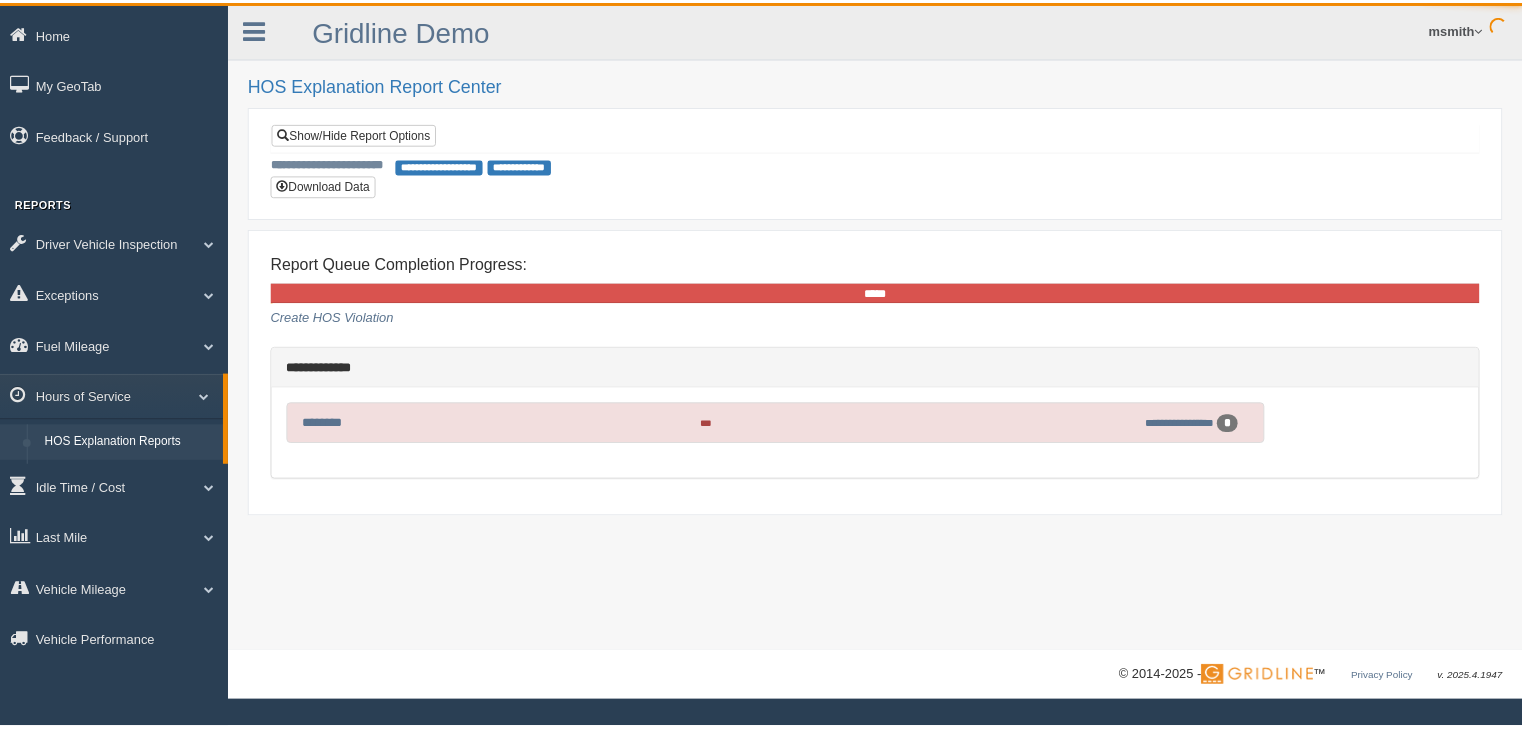 scroll, scrollTop: 0, scrollLeft: 0, axis: both 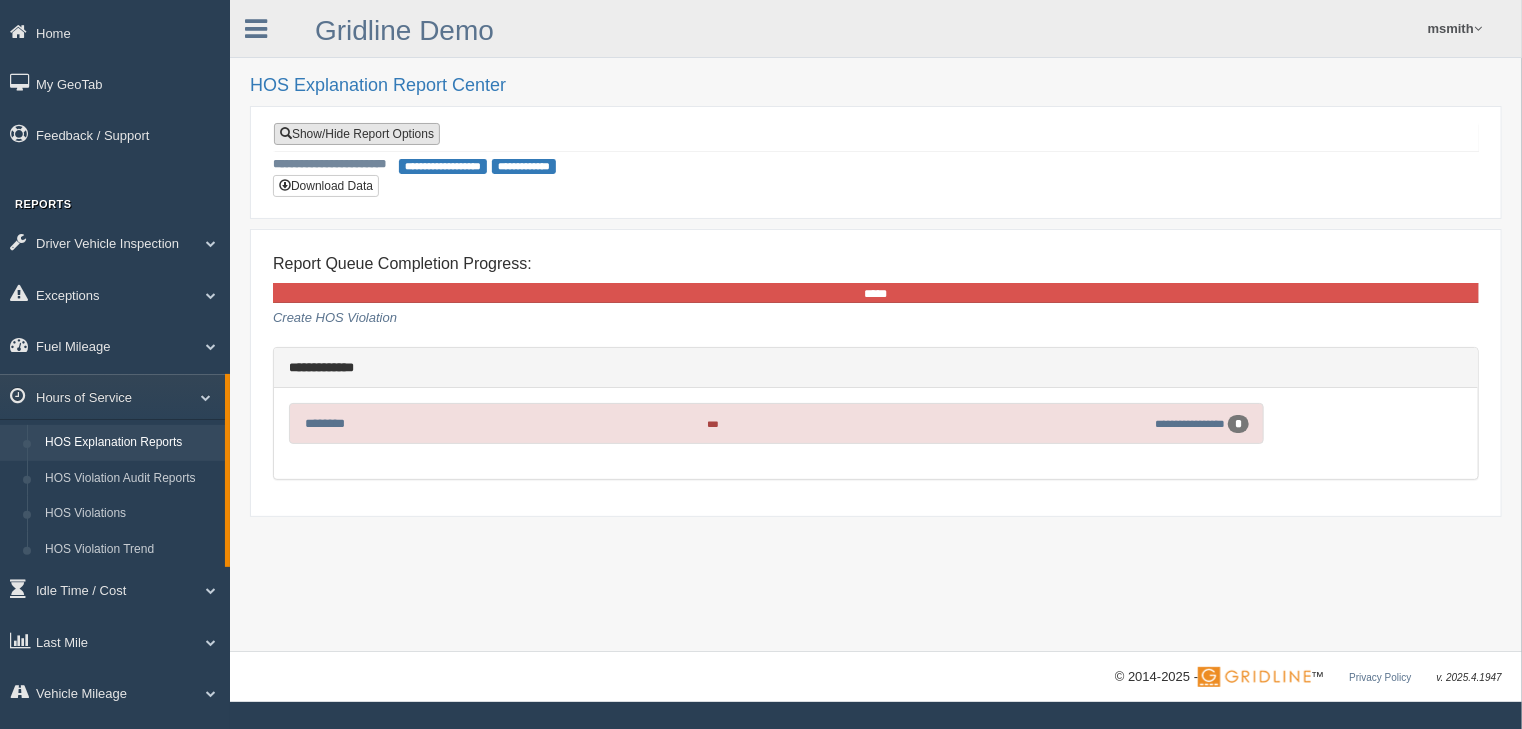 click on "Show/Hide Report Options" at bounding box center (357, 134) 